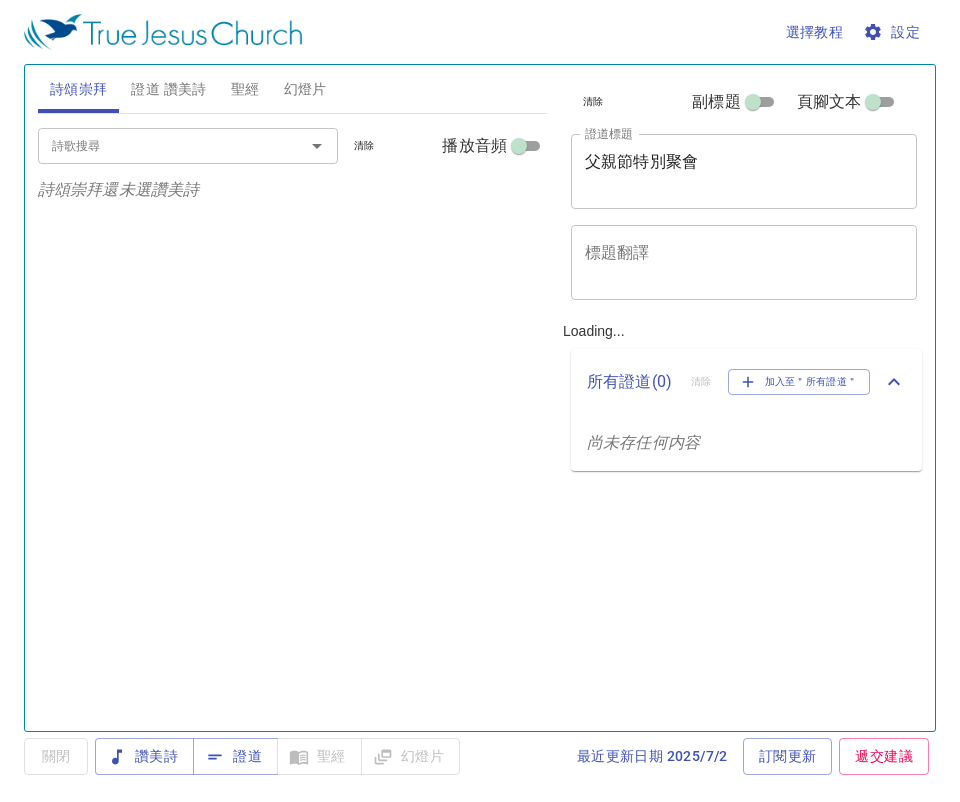 scroll, scrollTop: 0, scrollLeft: 0, axis: both 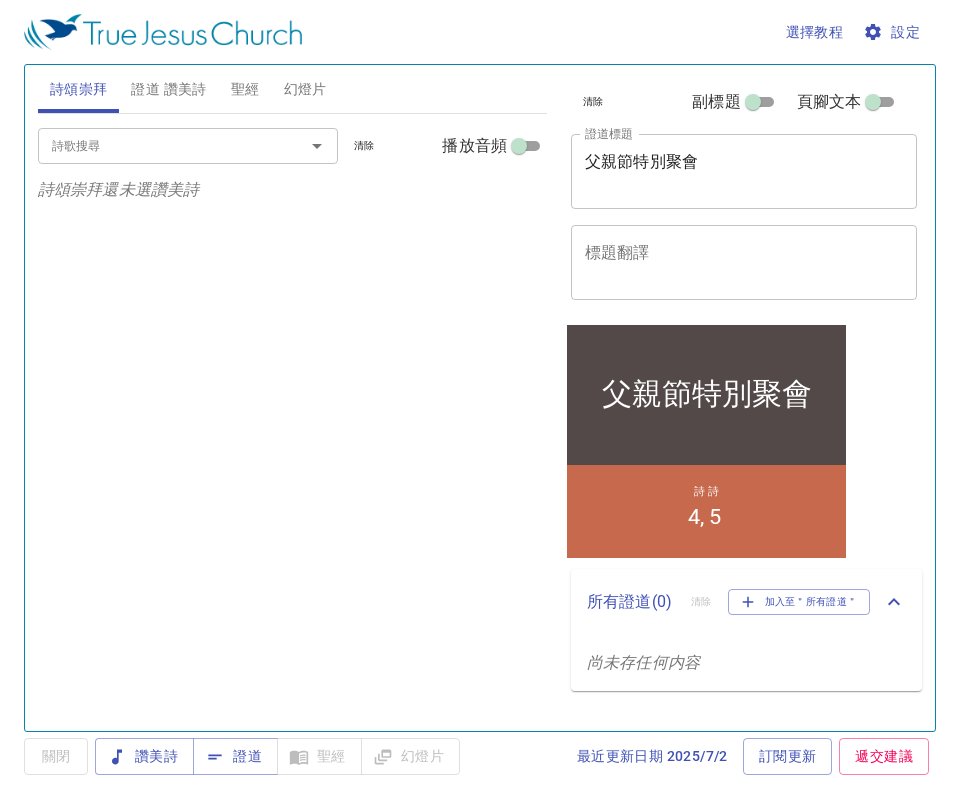click on "證道 讚美詩" at bounding box center (168, 89) 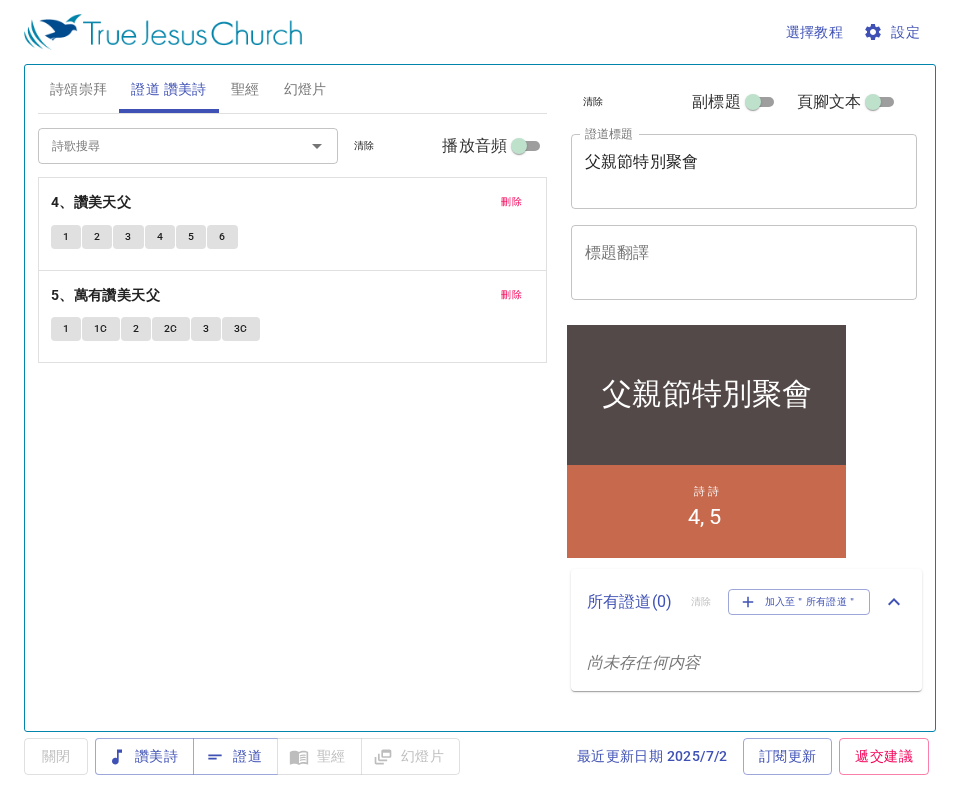 click on "刪除" at bounding box center [511, 202] 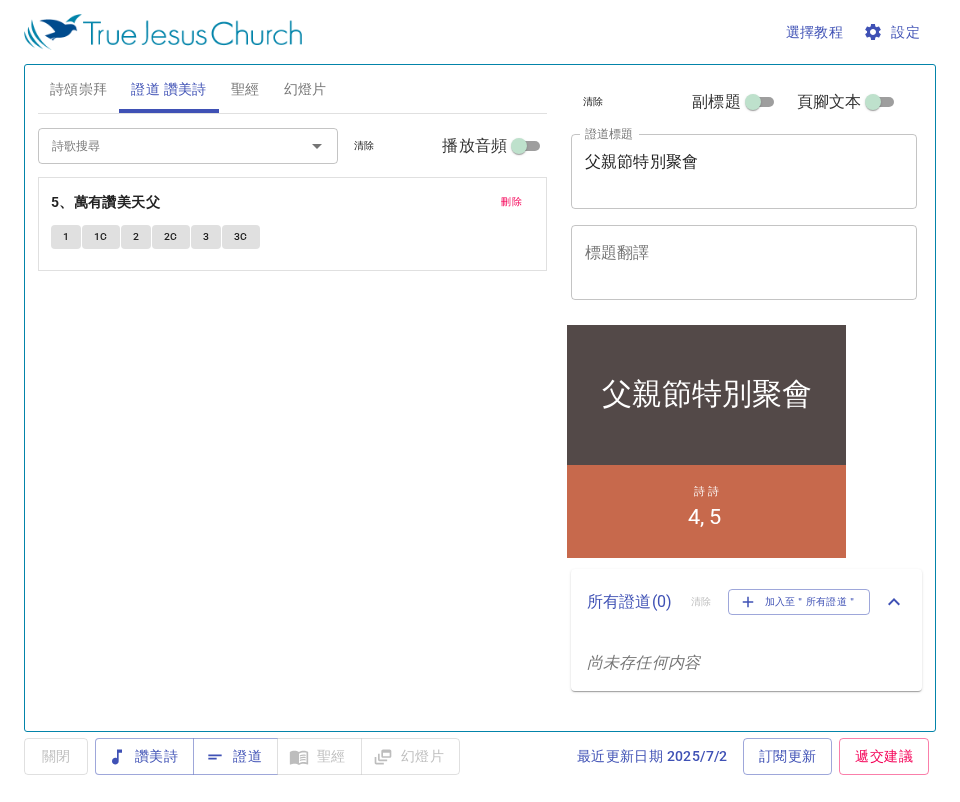 click on "刪除" at bounding box center [511, 202] 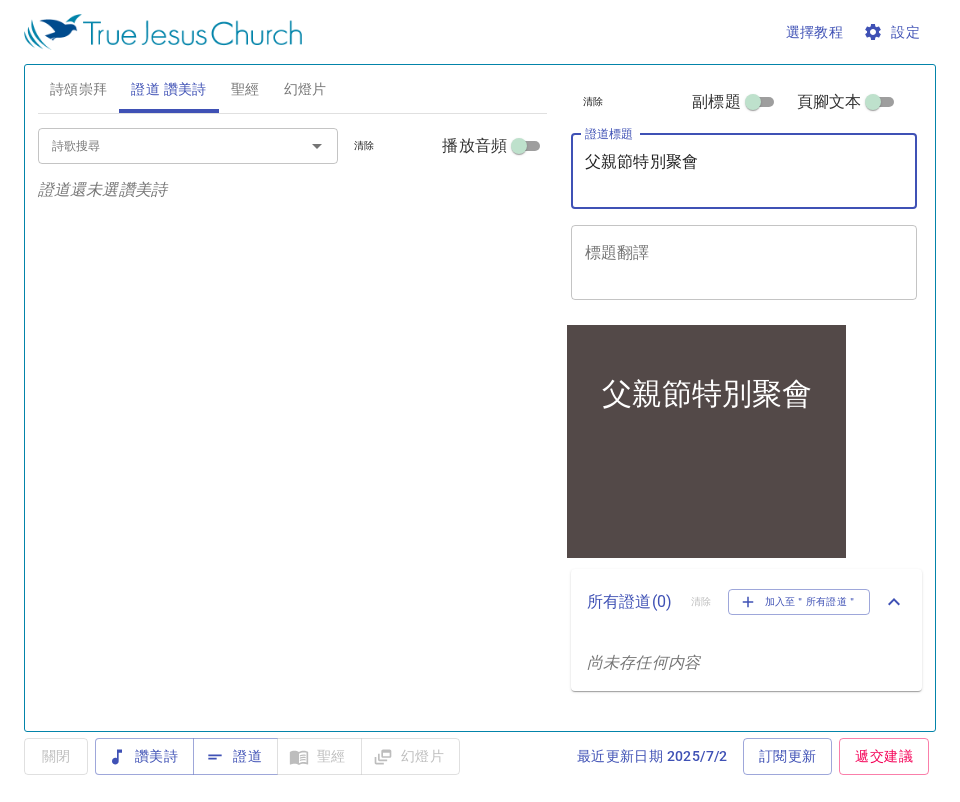 drag, startPoint x: 746, startPoint y: 164, endPoint x: 241, endPoint y: 236, distance: 510.10684 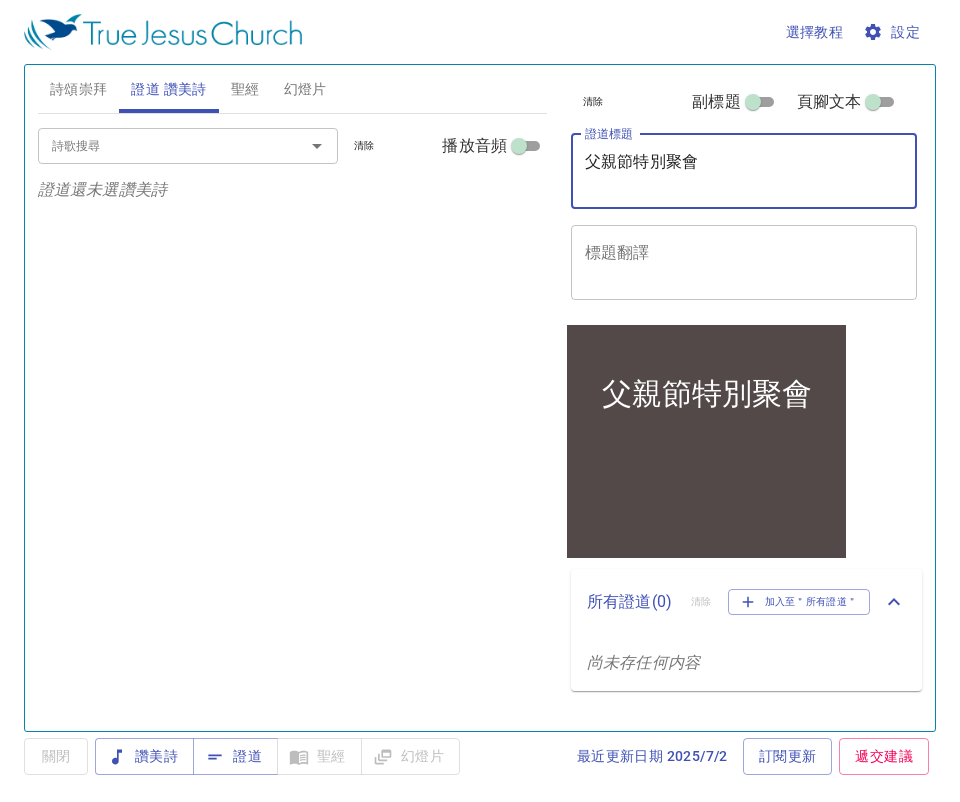 click on "詩頌崇拜 證道 讚美詩 聖經 幻燈片 詩歌搜尋 詩歌搜尋   清除 播放音頻 詩頌崇拜還未選讚美詩 詩歌搜尋 詩歌搜尋   清除 播放音頻 證道還未選讚美詩 創世記 1 挑選聖經章節 (Ctrl + /) 挑選聖經章節 (Ctrl + /)   經文歷史   上一節  (←, ↑)     下一節  (→, ↓) 顯示 1 節 顯示 2 節 顯示 3 節 顯示 4 節 顯示 5 節 1 ﻿起初 ，　神 創造 天 地 。   In the beginning God created the heavens and the earth. 2 地 是 空虛 混沌 ，淵 面 黑暗 ；　神 的靈 運行 在水 面 上 。   The earth was without form, and void; and darkness was on the face of the deep. And the Spirit of God was hovering over the face of the waters. 3 神 說 ：要有 光 ，就有了光 。   Then God said, "Let there be light"; and there was light. 4 神 看 光 是好的 ，就把光 暗 分開了 。   And God saw the light, that it was good; and God divided the light from the darkness. 5 神 稱 光 為晝 ，稱 暗 日 6" at bounding box center [480, 390] 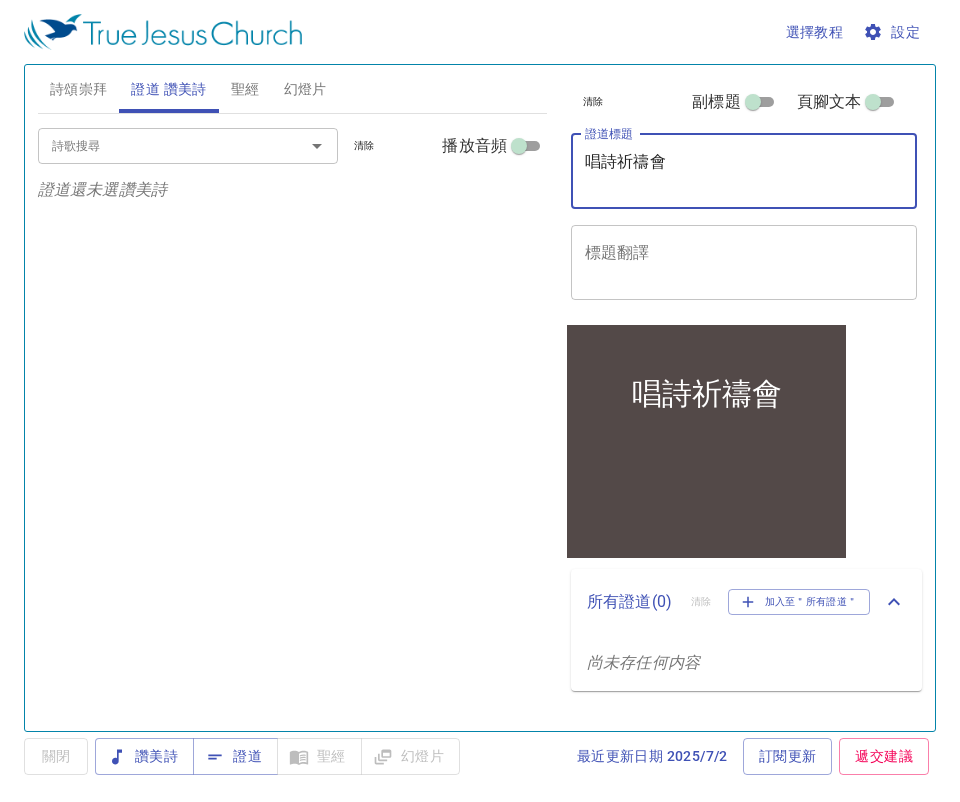 type on "唱詩祈禱會" 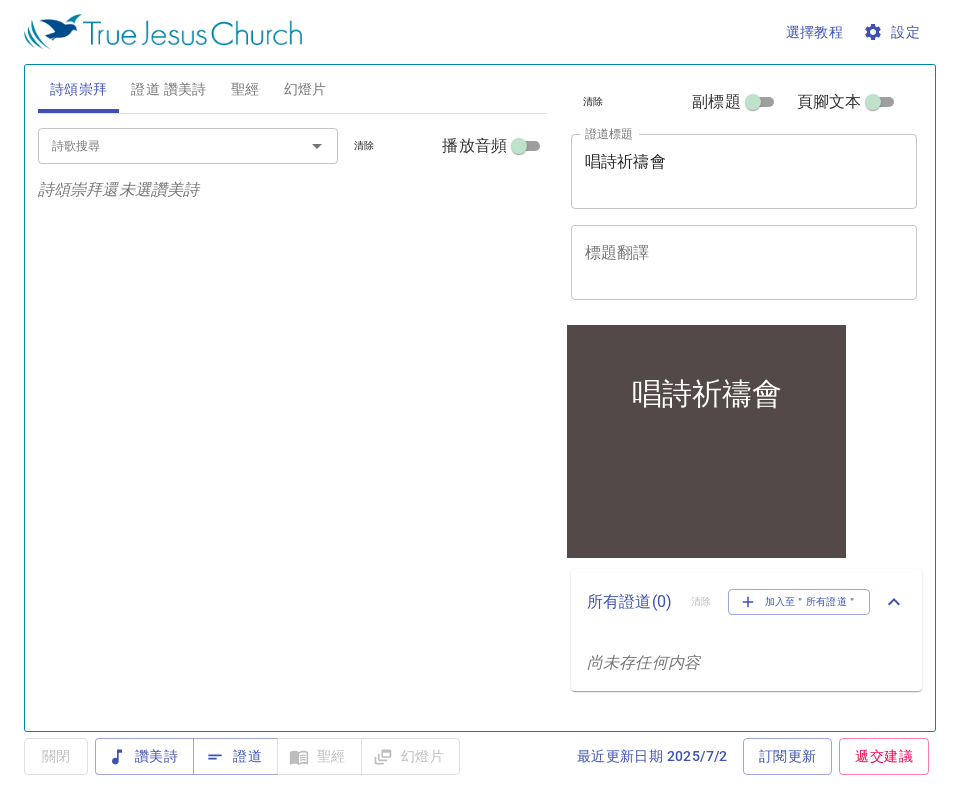 click on "證道 讚美詩" at bounding box center [168, 89] 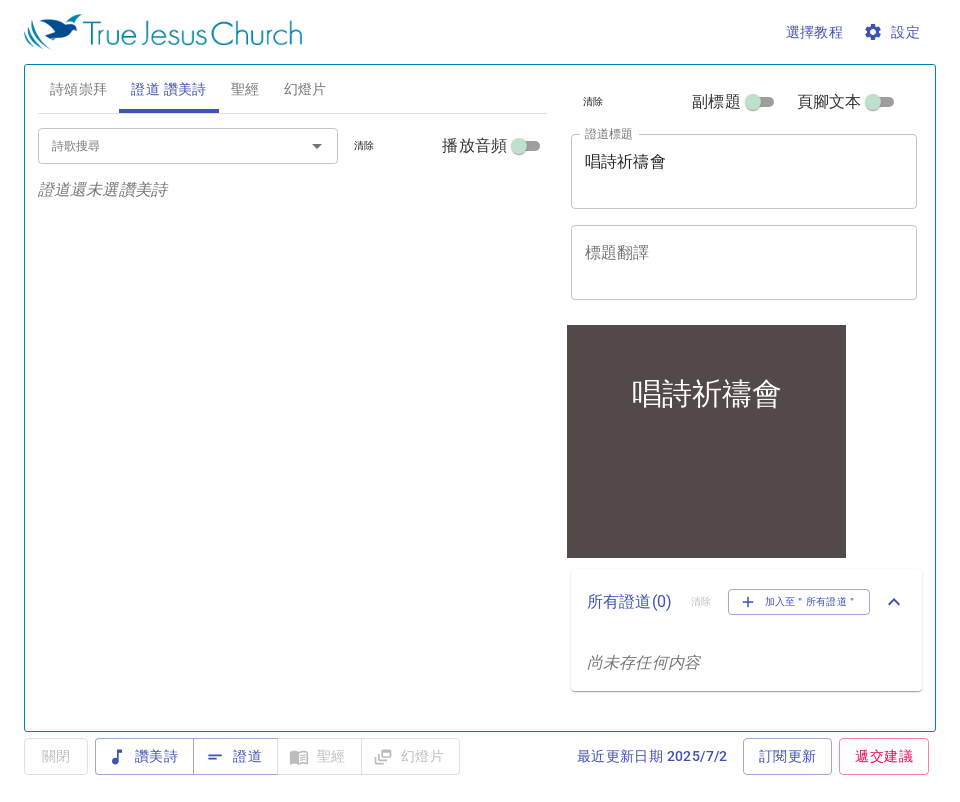 click on "詩歌搜尋" at bounding box center [158, 145] 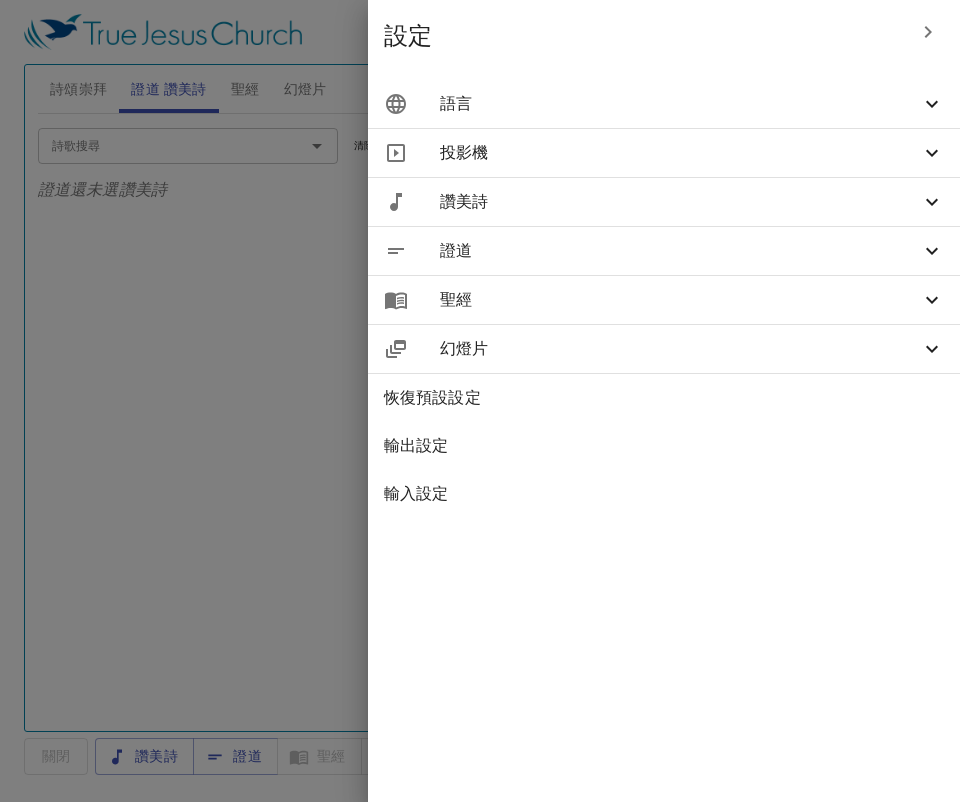 click on "語言" at bounding box center [680, 104] 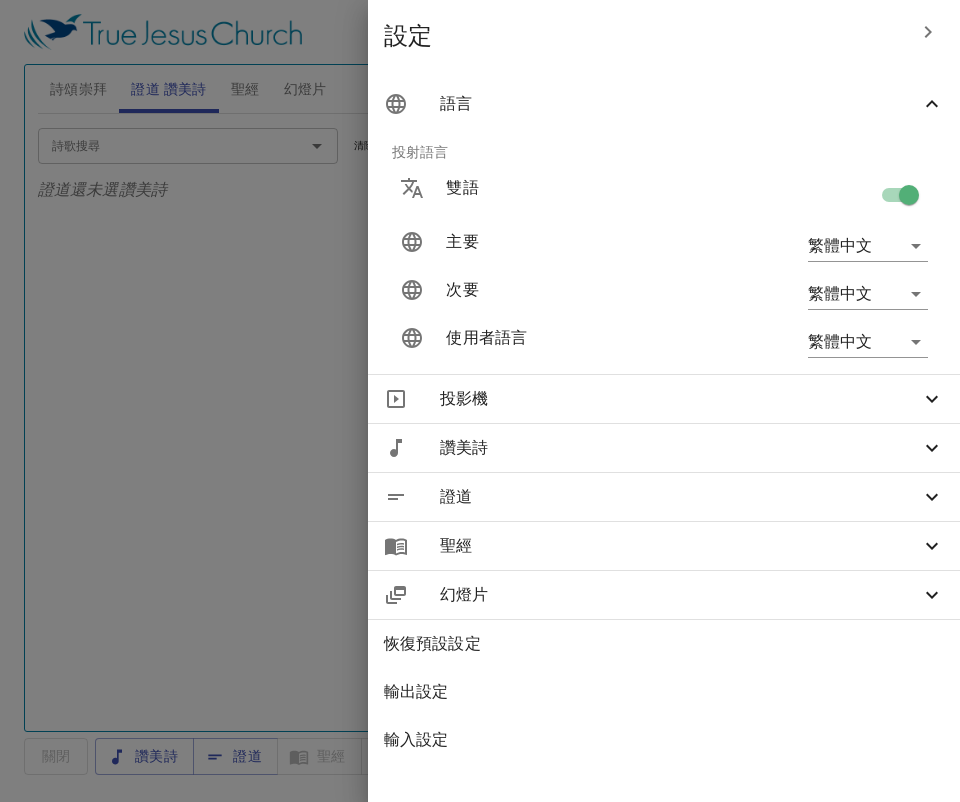 click at bounding box center (909, 199) 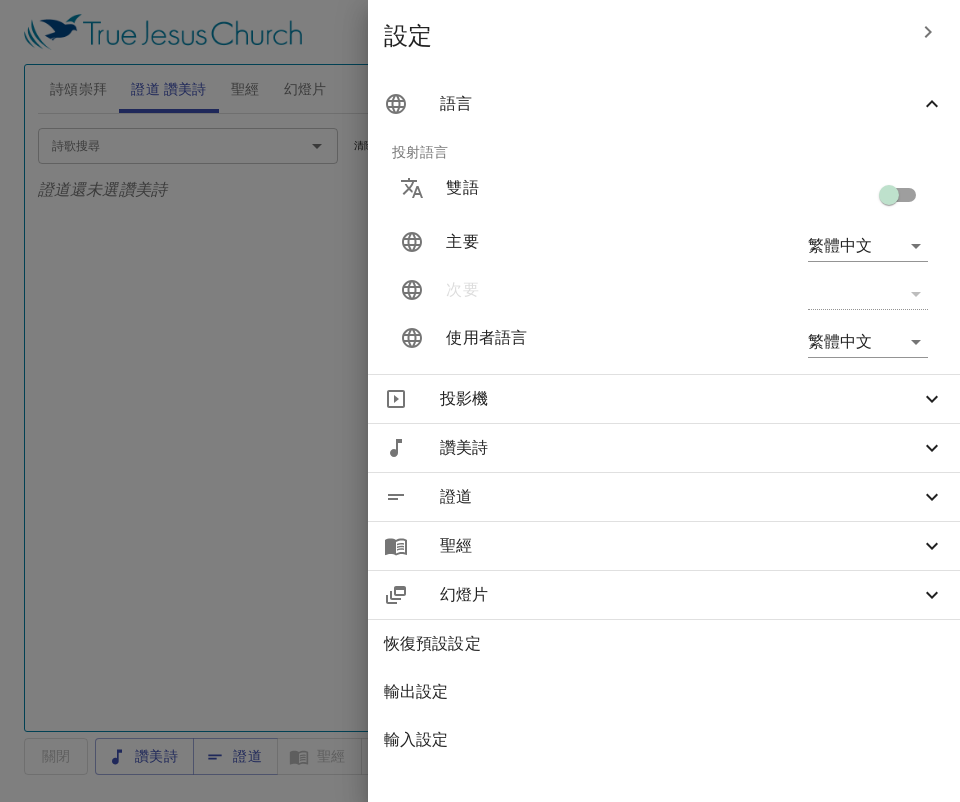 click at bounding box center [480, 401] 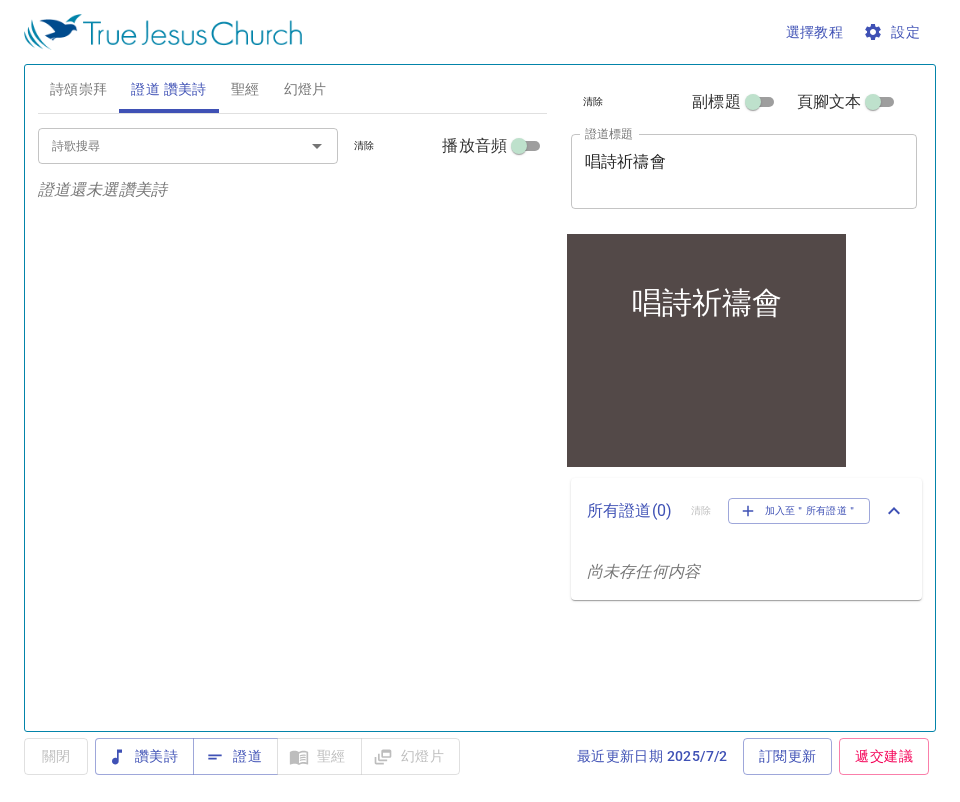 click on "詩歌搜尋" at bounding box center (158, 145) 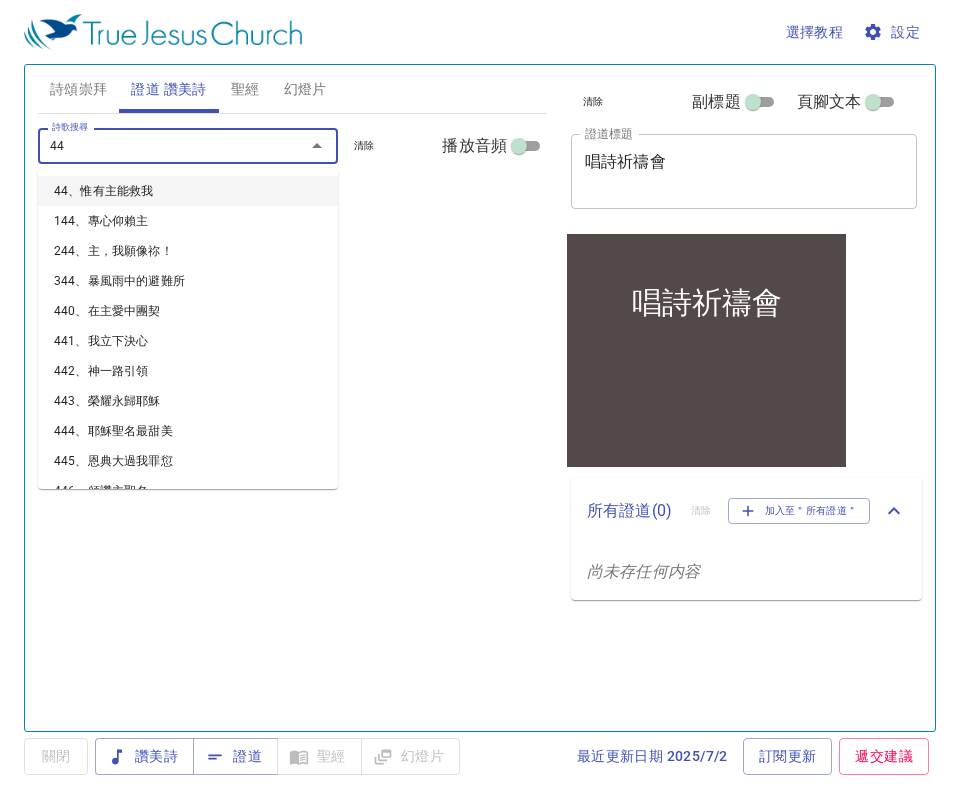 type on "442" 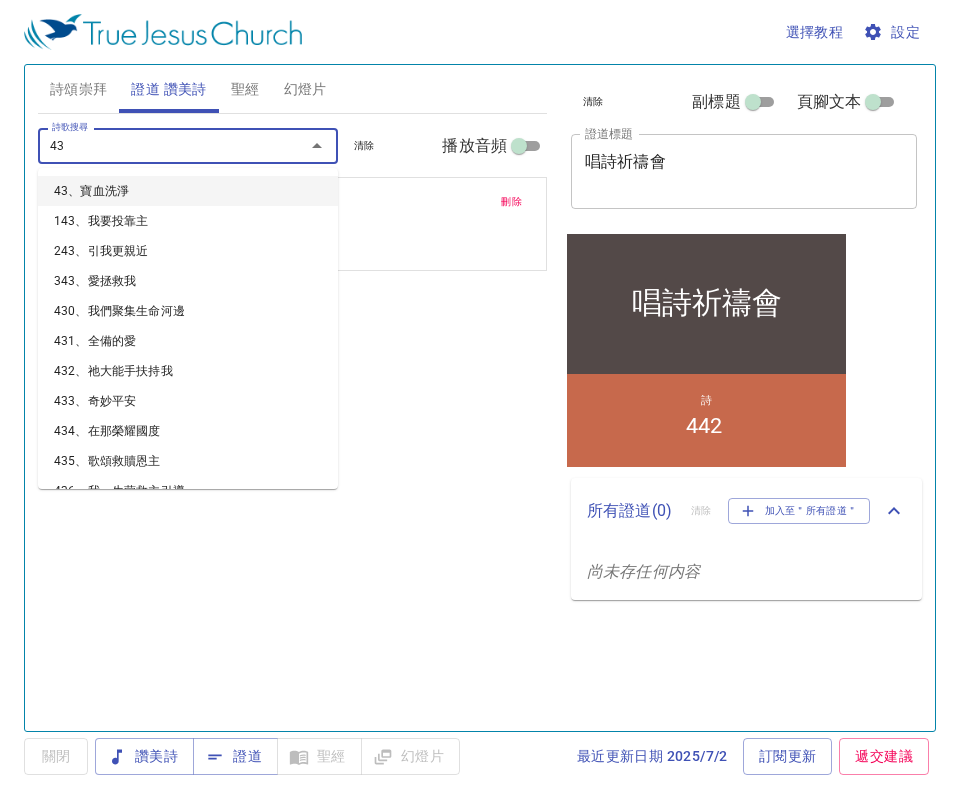 type on "436" 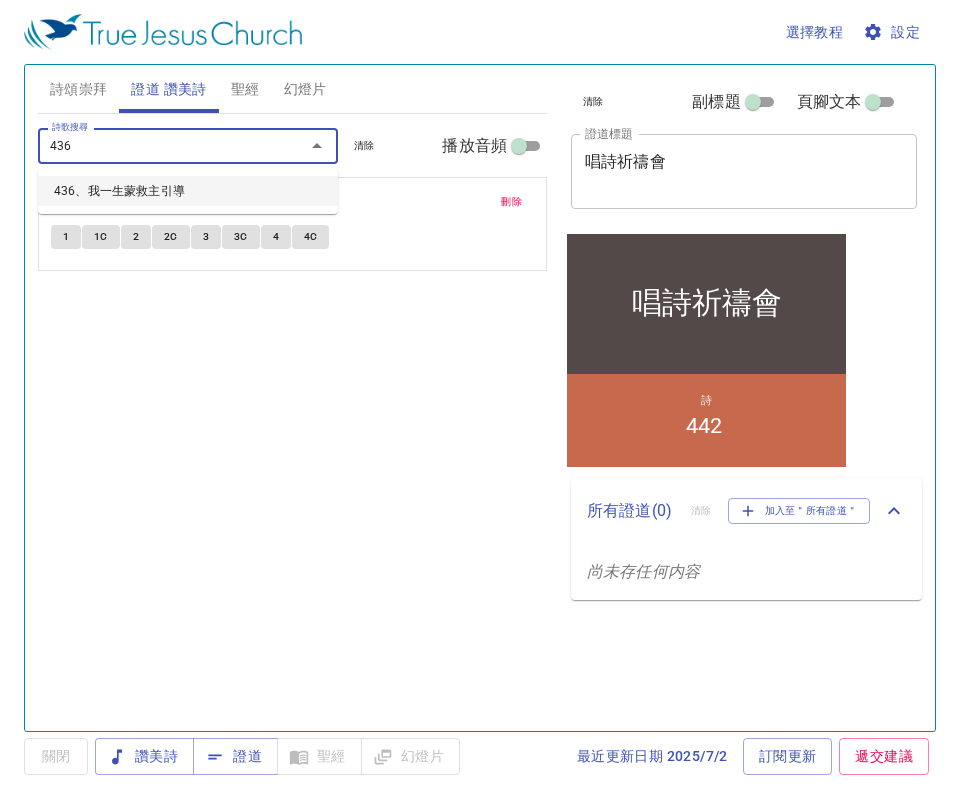 type 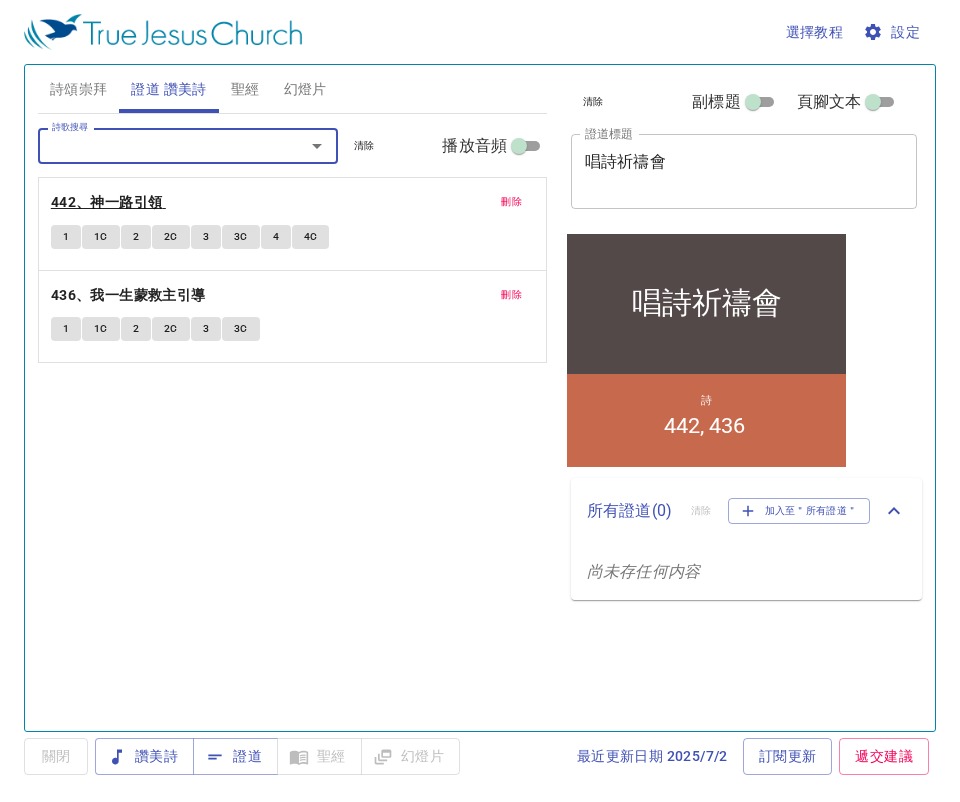 click on "442、神一路引領" at bounding box center (107, 202) 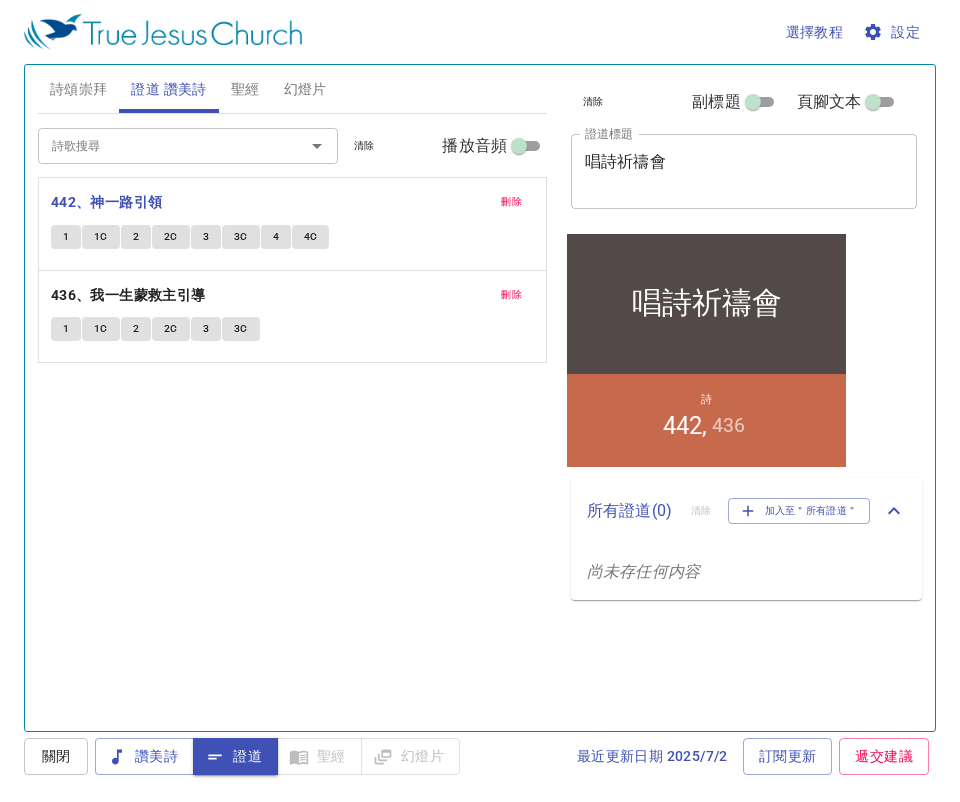 click on "詩頌崇拜" at bounding box center (79, 89) 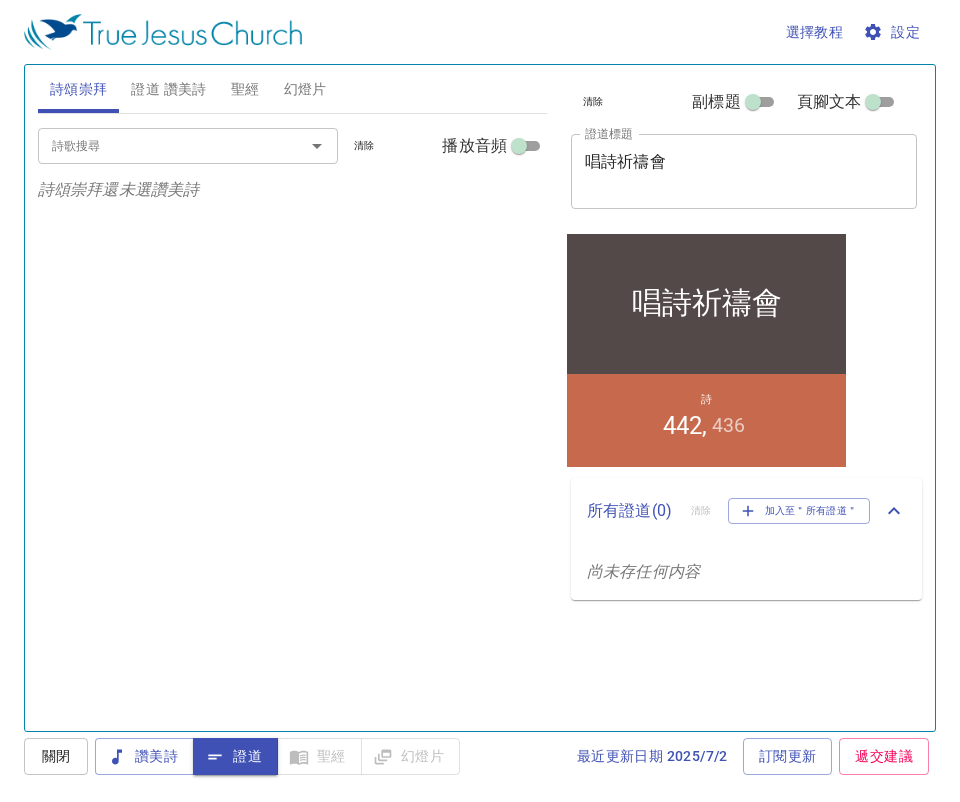 click on "詩歌搜尋" at bounding box center (158, 145) 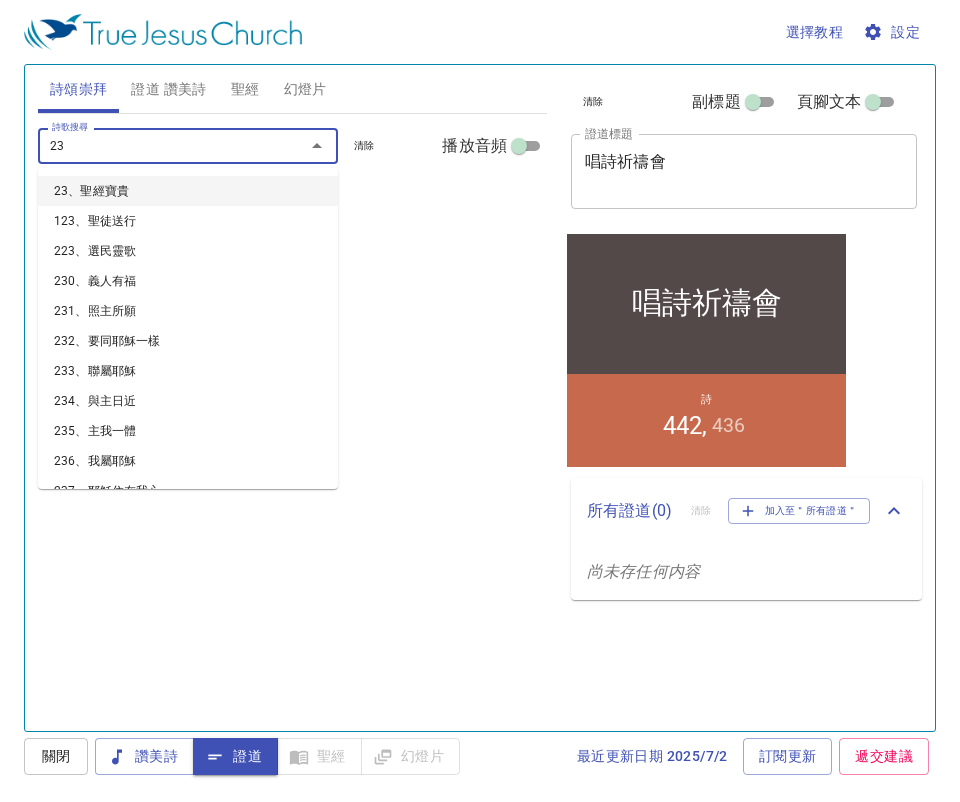 type on "232" 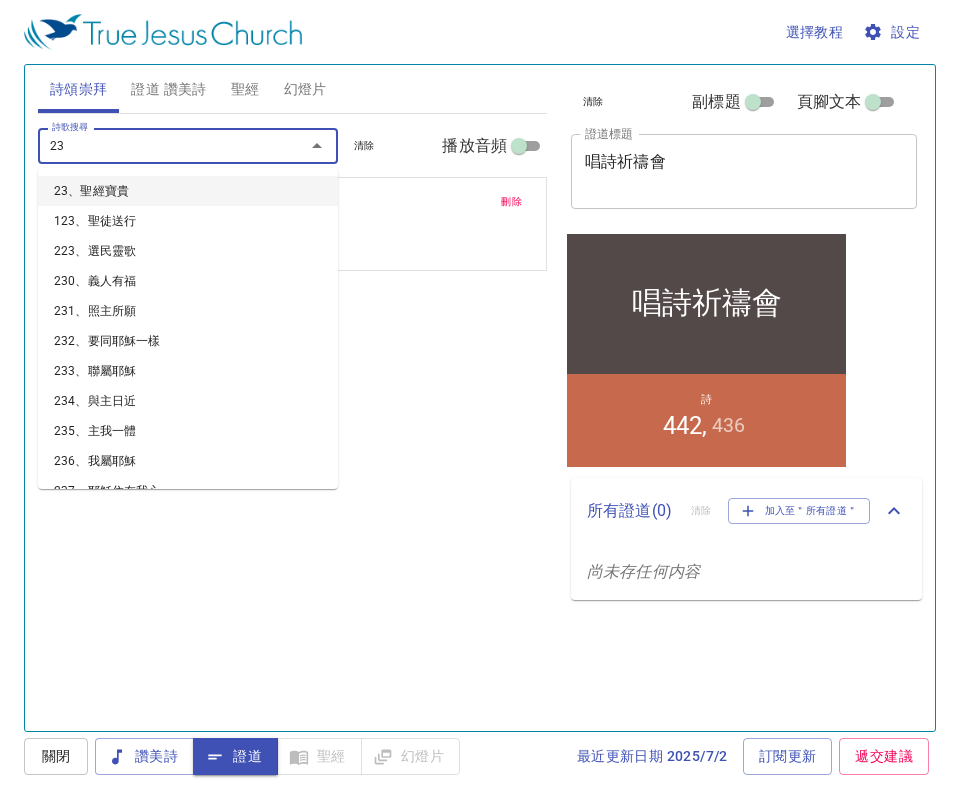 type on "233" 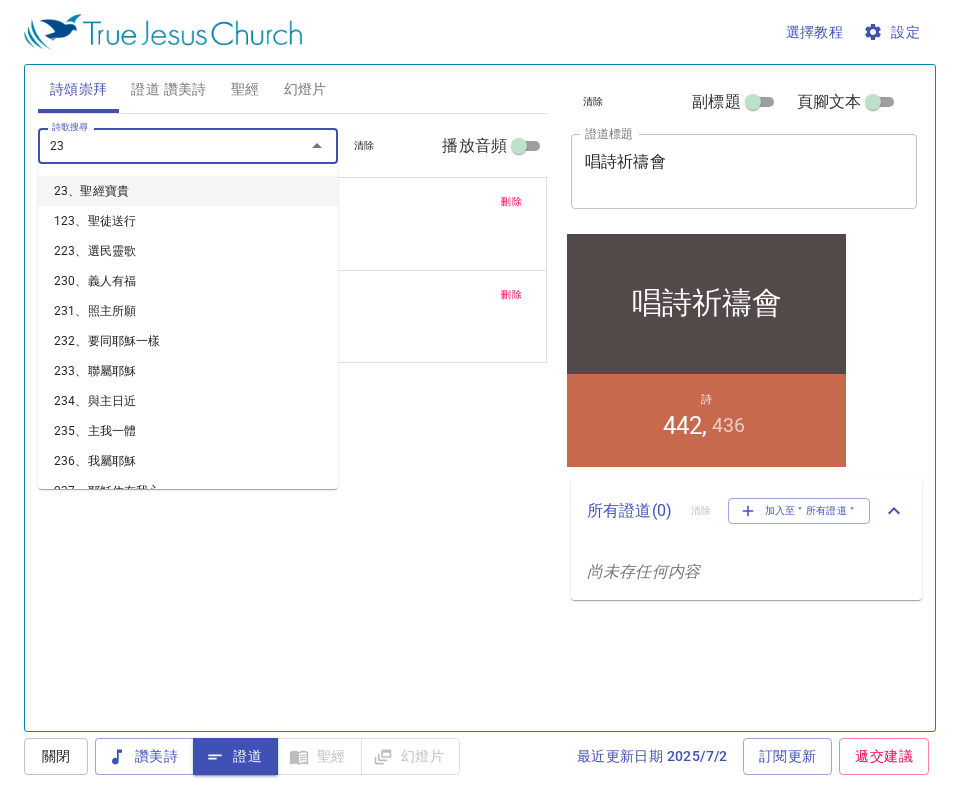 type on "236" 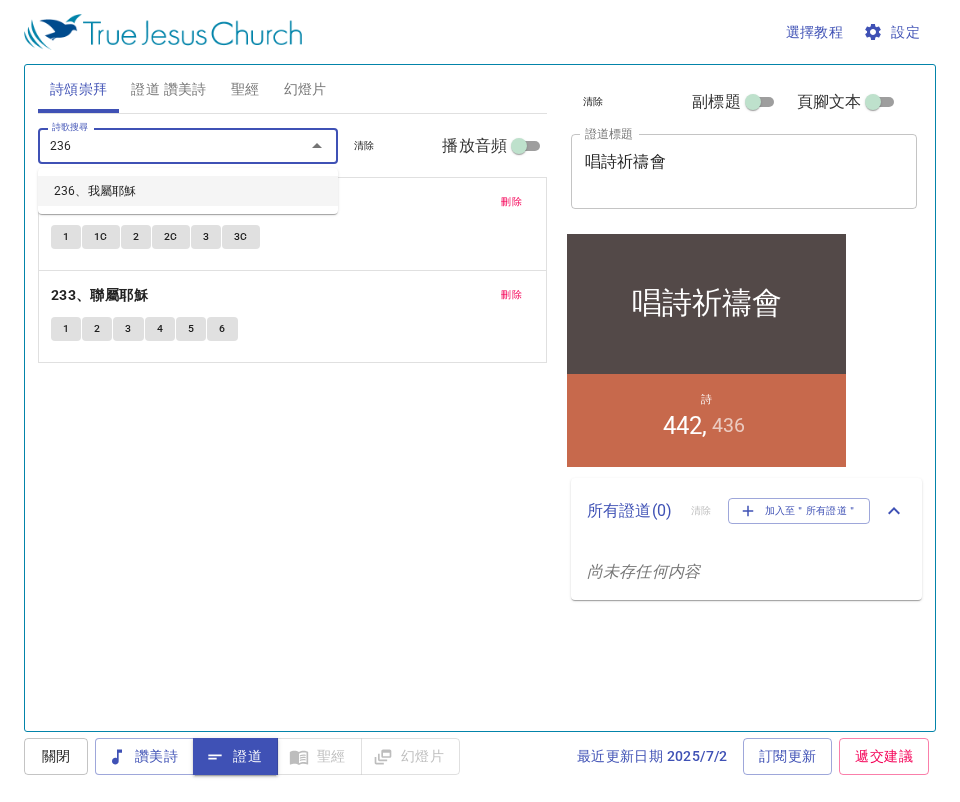 type 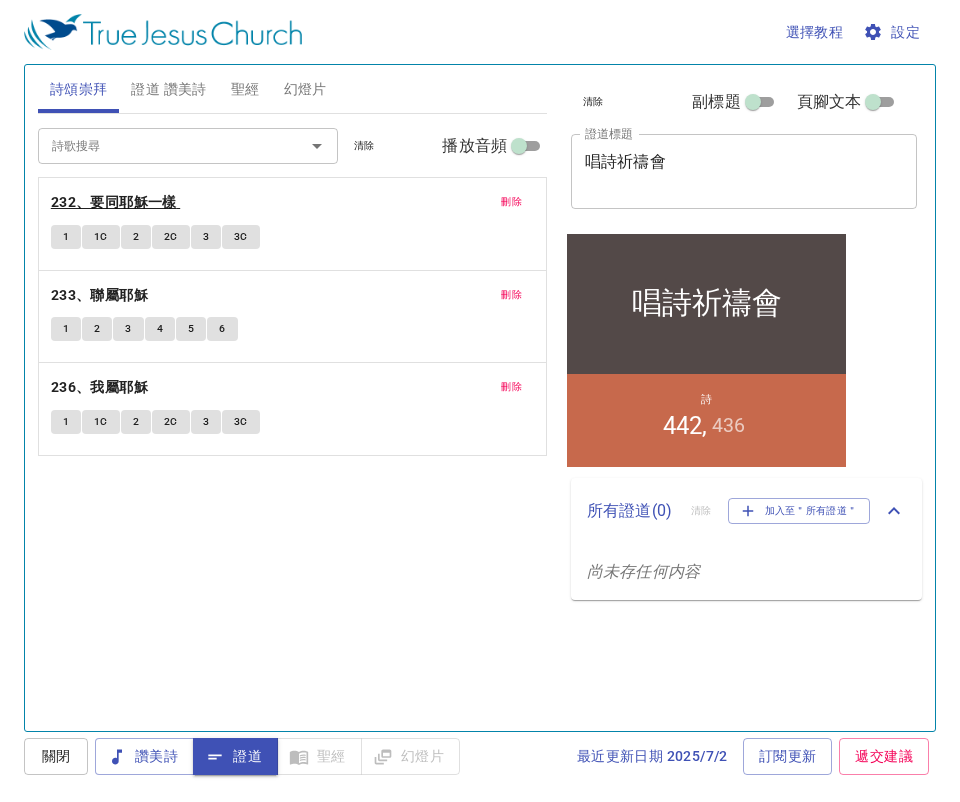 click on "232、要同耶穌一樣" at bounding box center (114, 202) 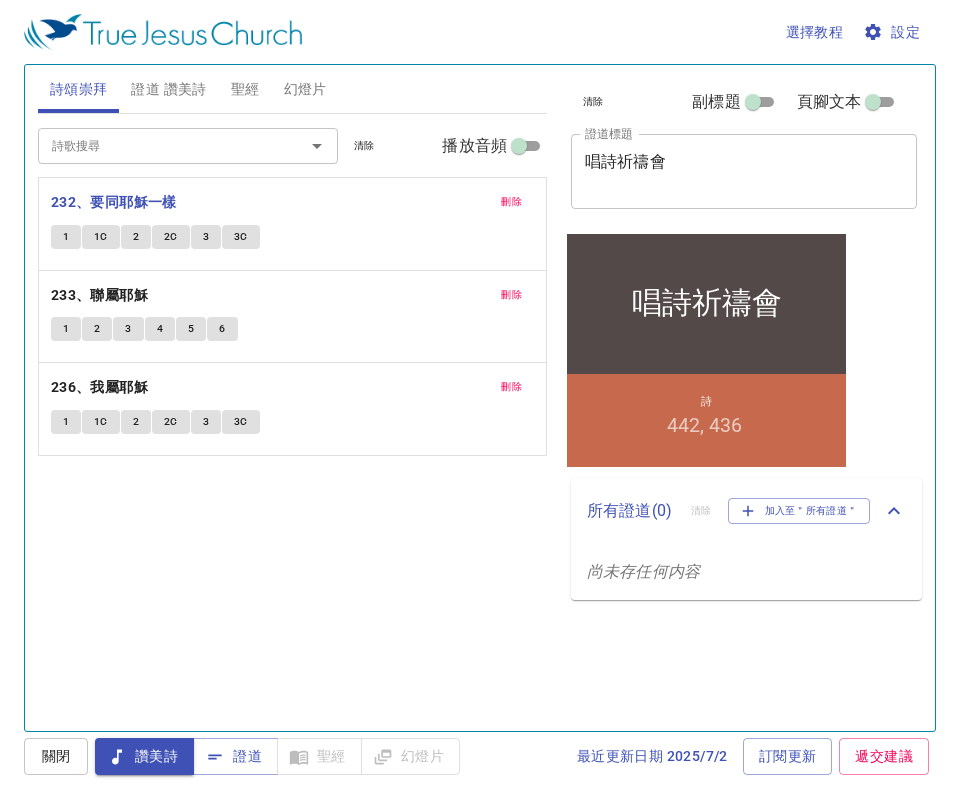 click on "1" at bounding box center [66, 237] 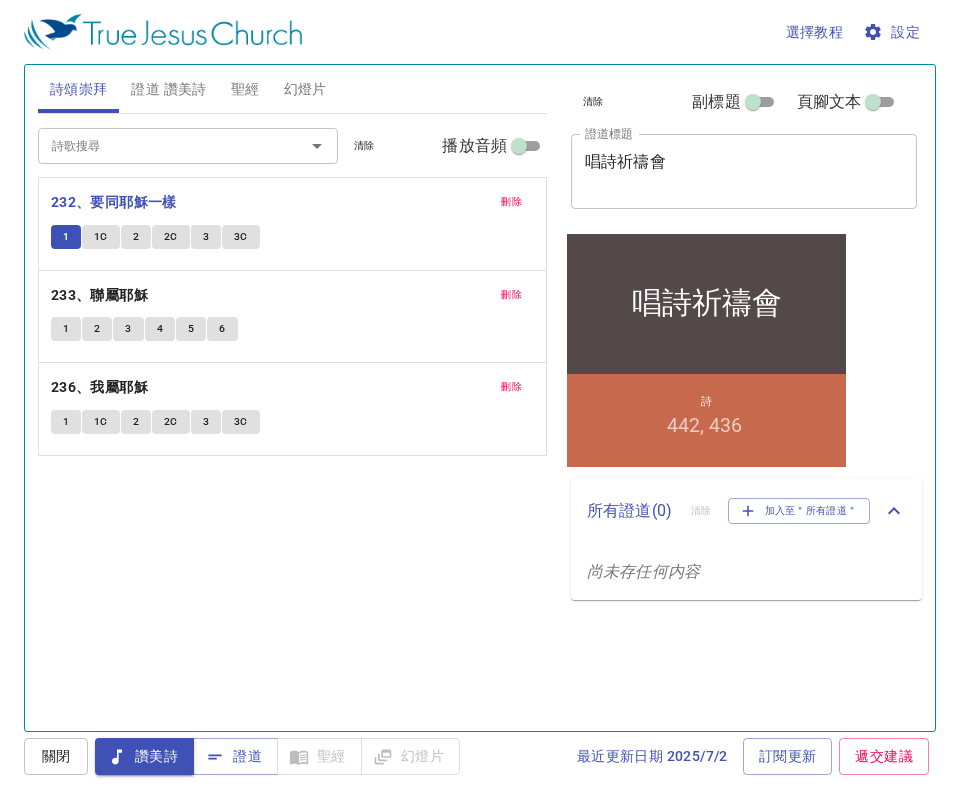 type 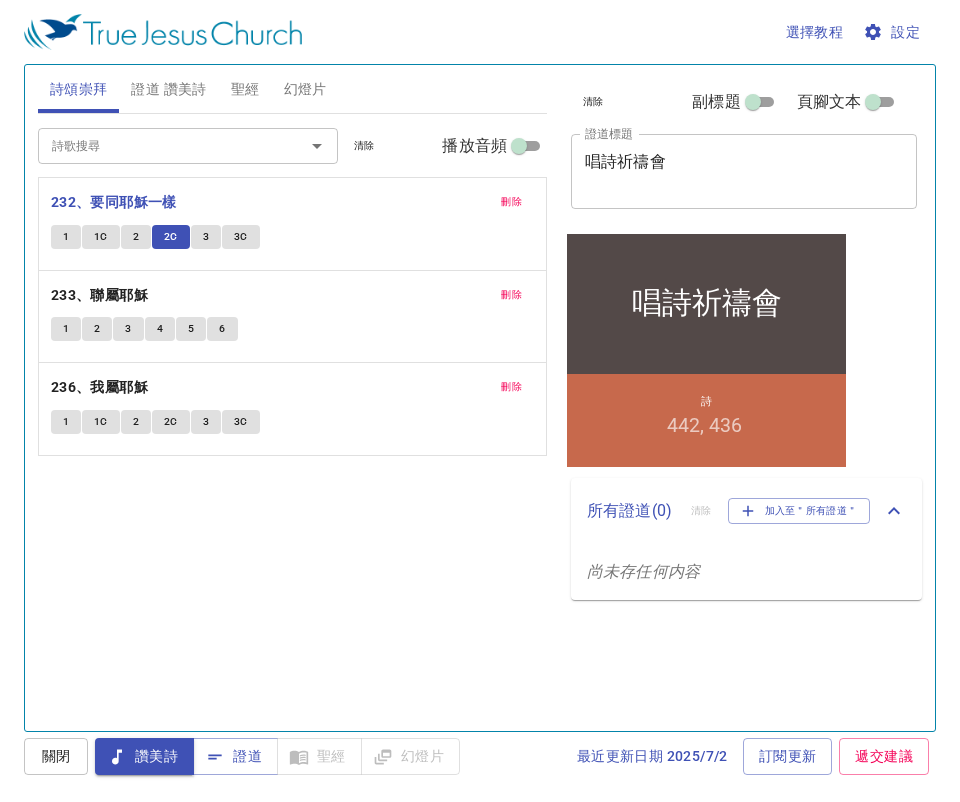 click 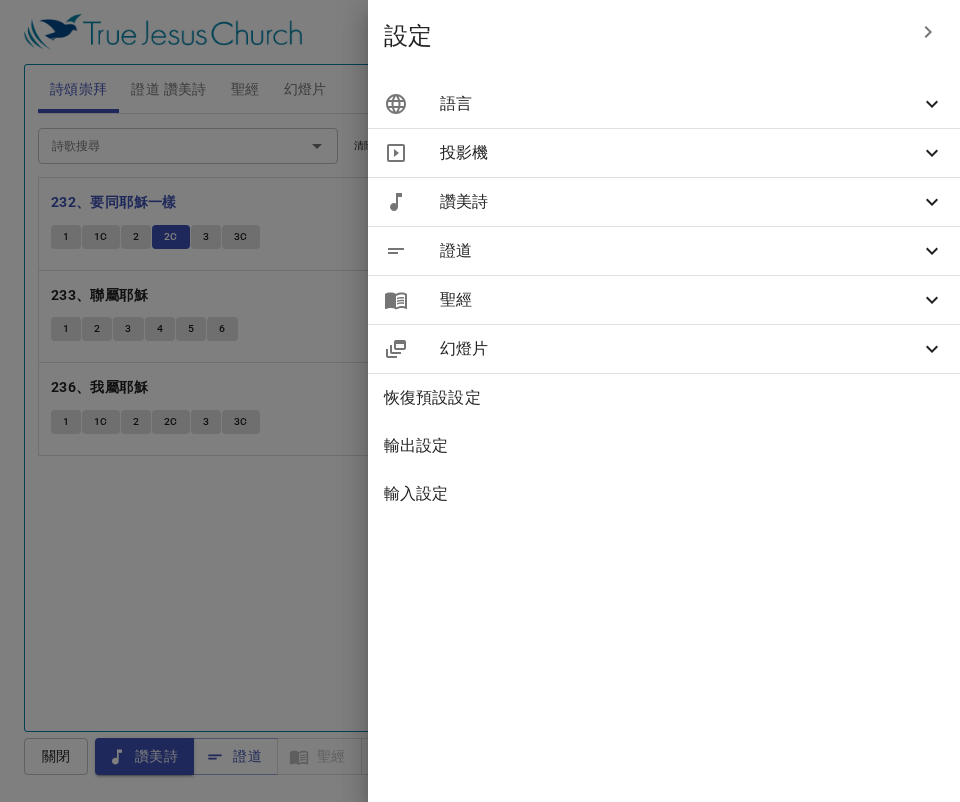 click on "讚美詩" at bounding box center (664, 202) 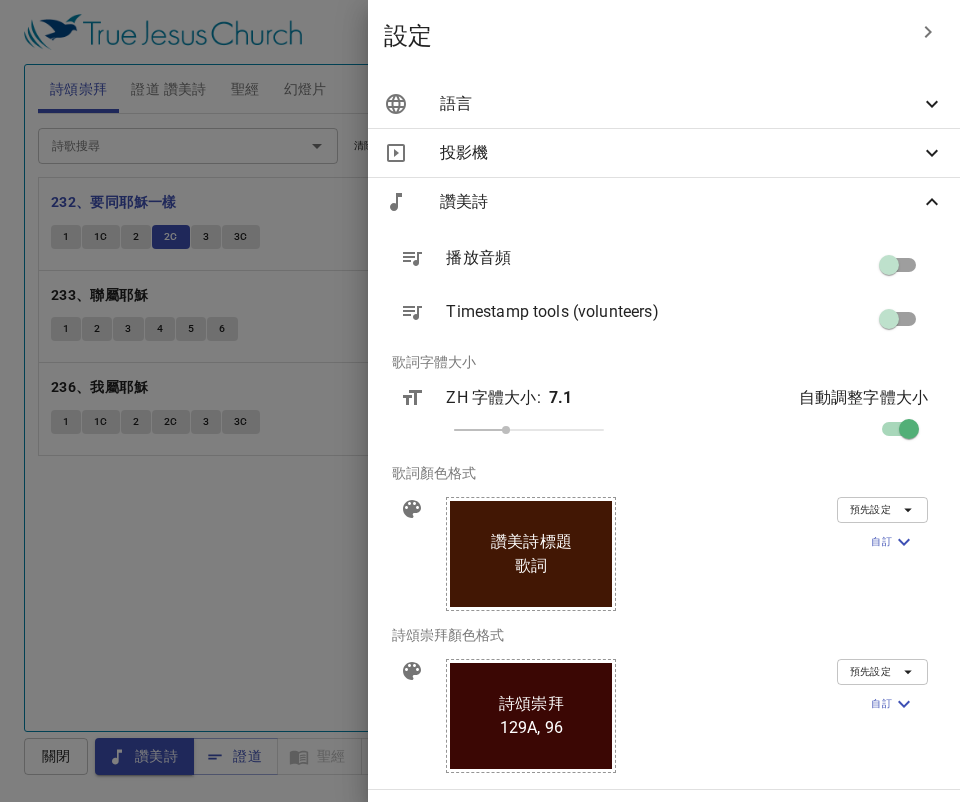 click at bounding box center (909, 433) 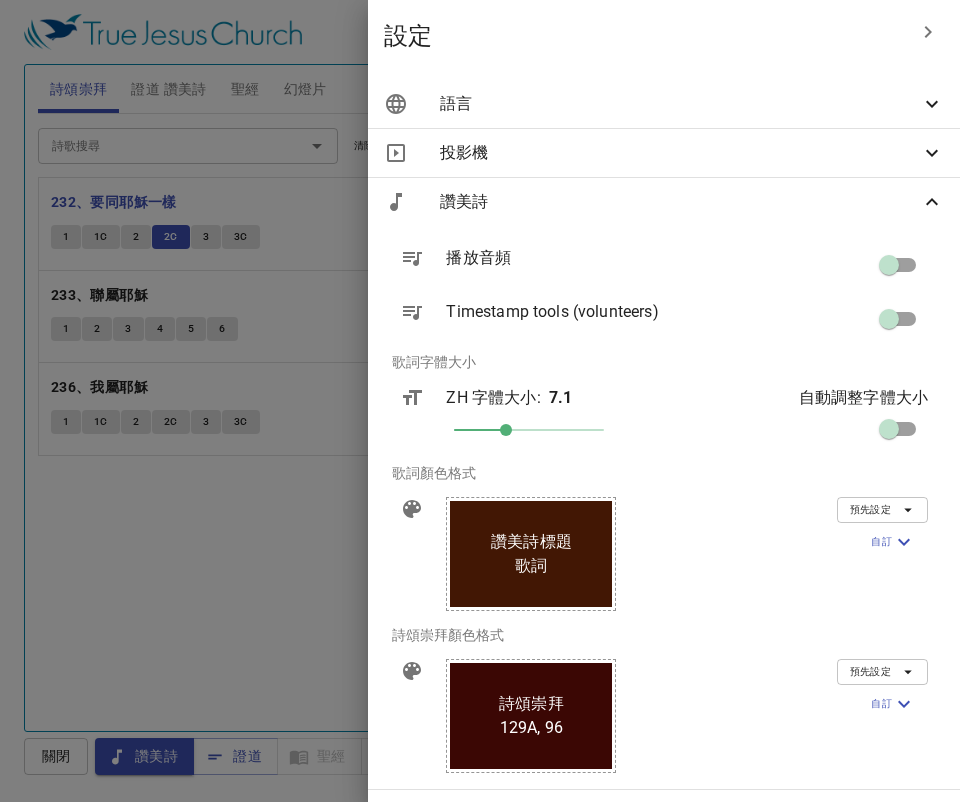 click at bounding box center [506, 430] 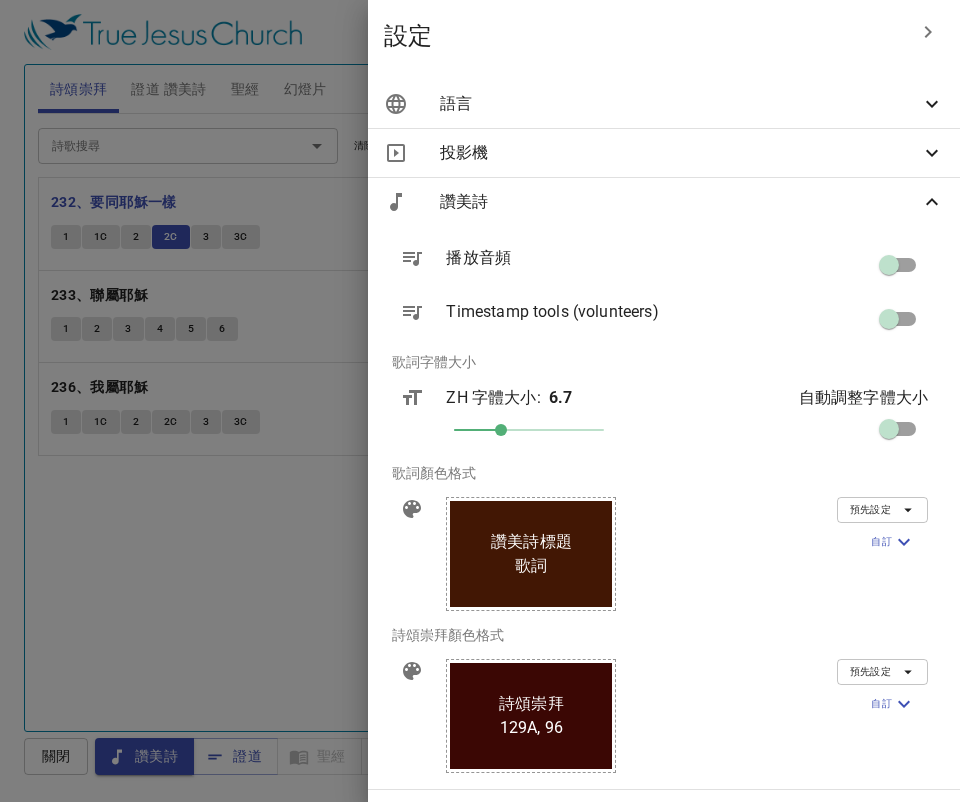 click at bounding box center (501, 430) 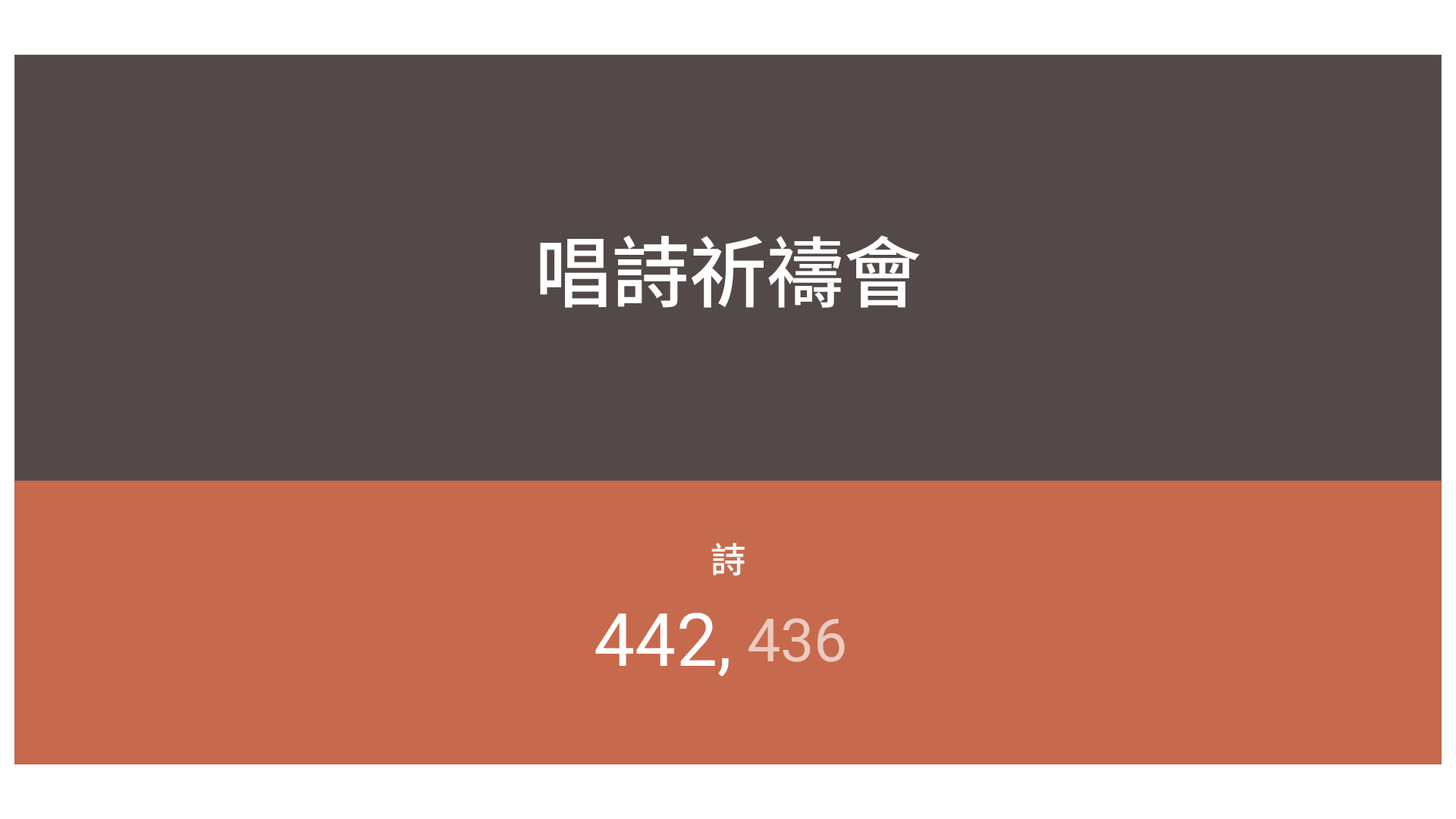 scroll, scrollTop: 0, scrollLeft: 0, axis: both 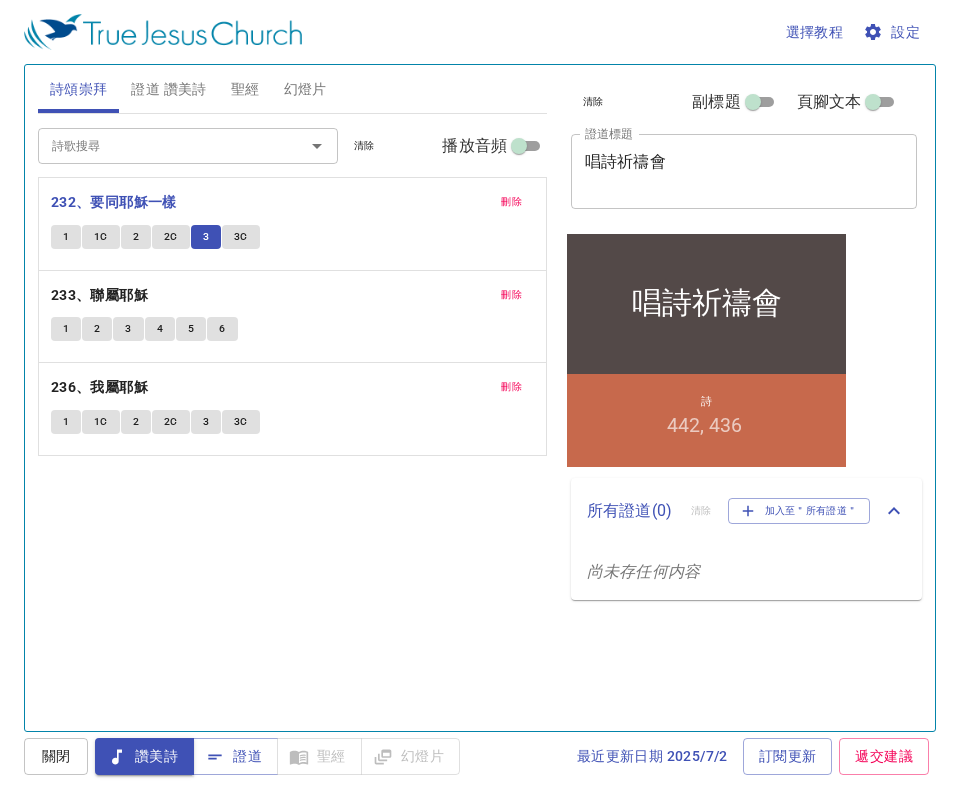type 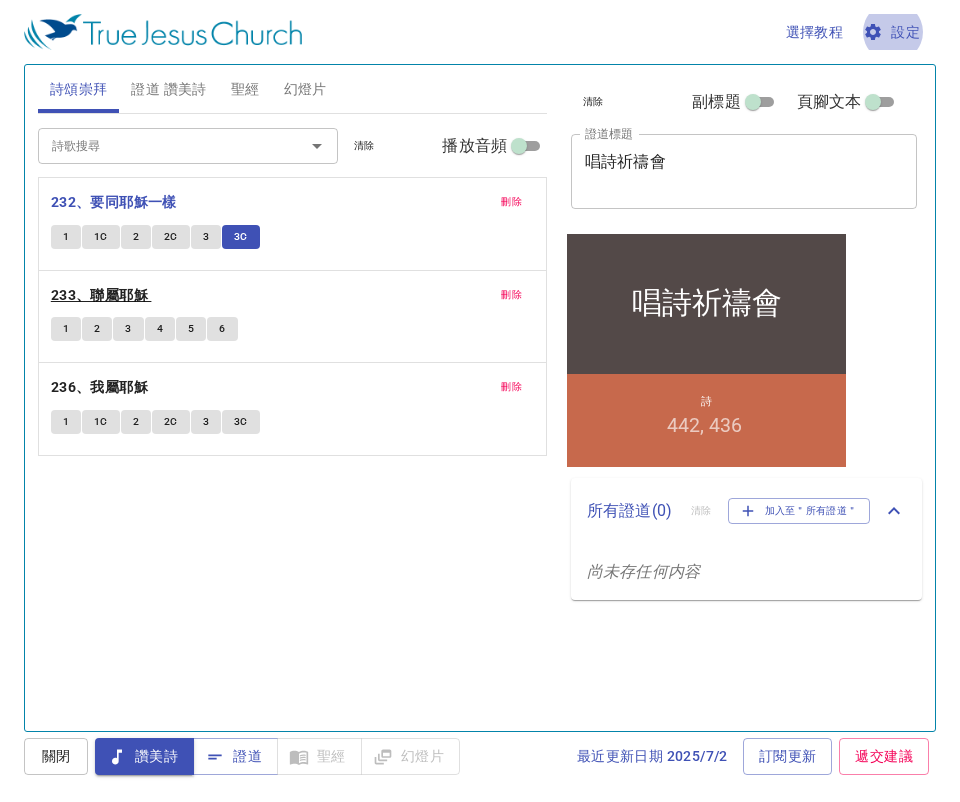 click on "233、聯屬耶穌" at bounding box center (99, 295) 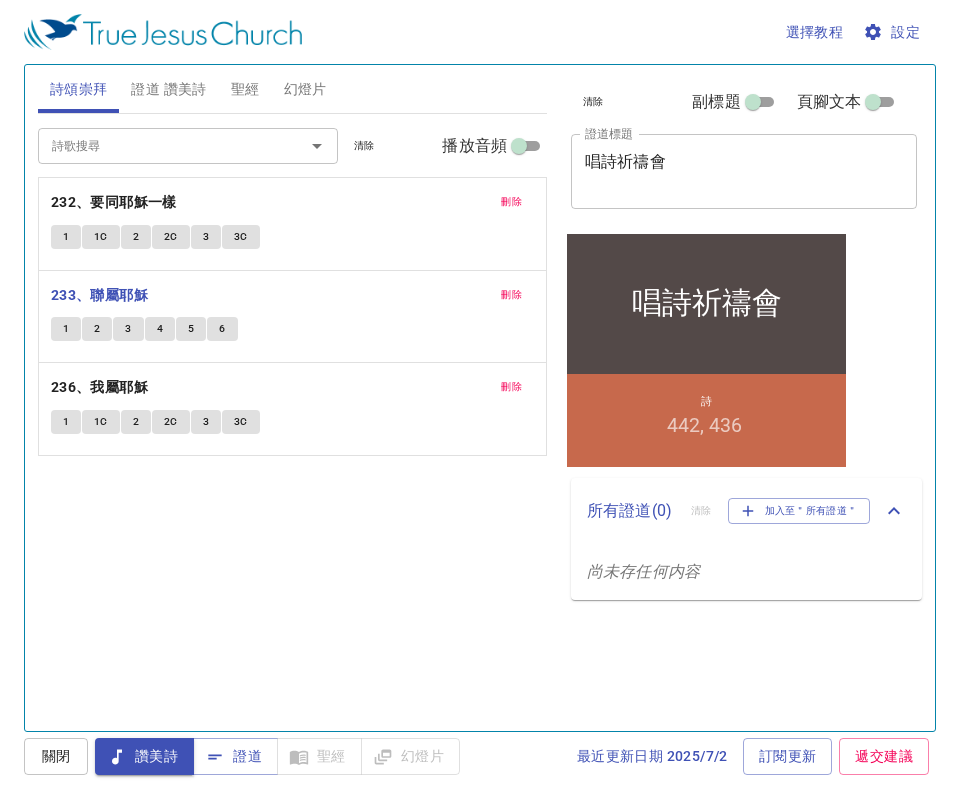 click on "刪除" at bounding box center (511, 202) 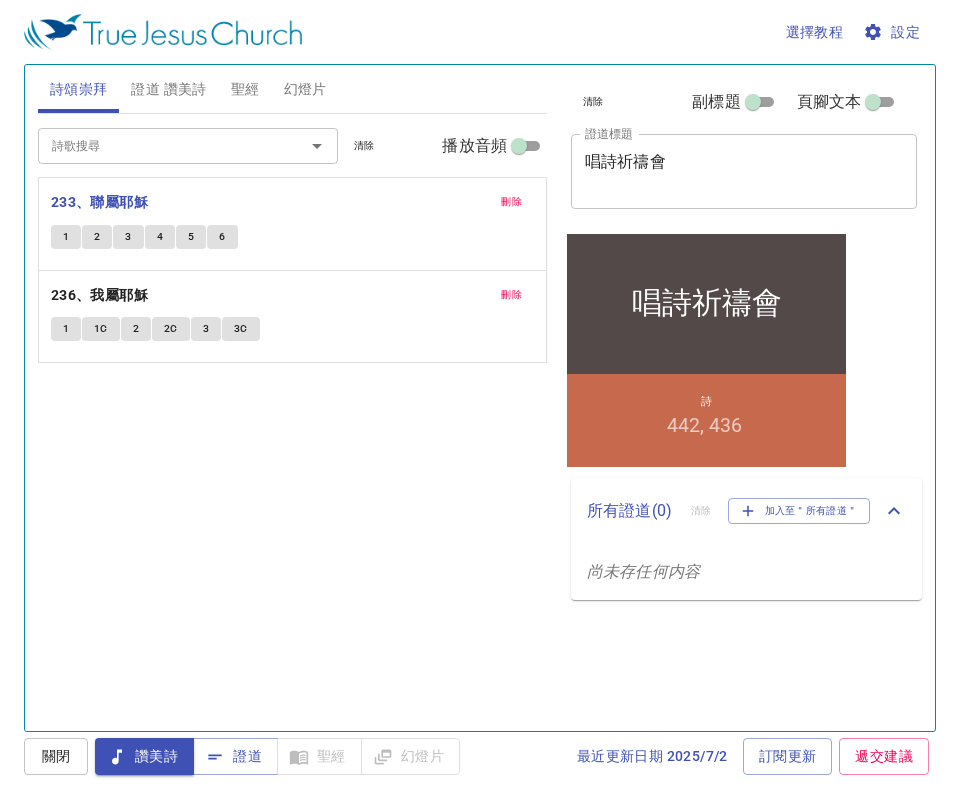 click on "1" at bounding box center (66, 237) 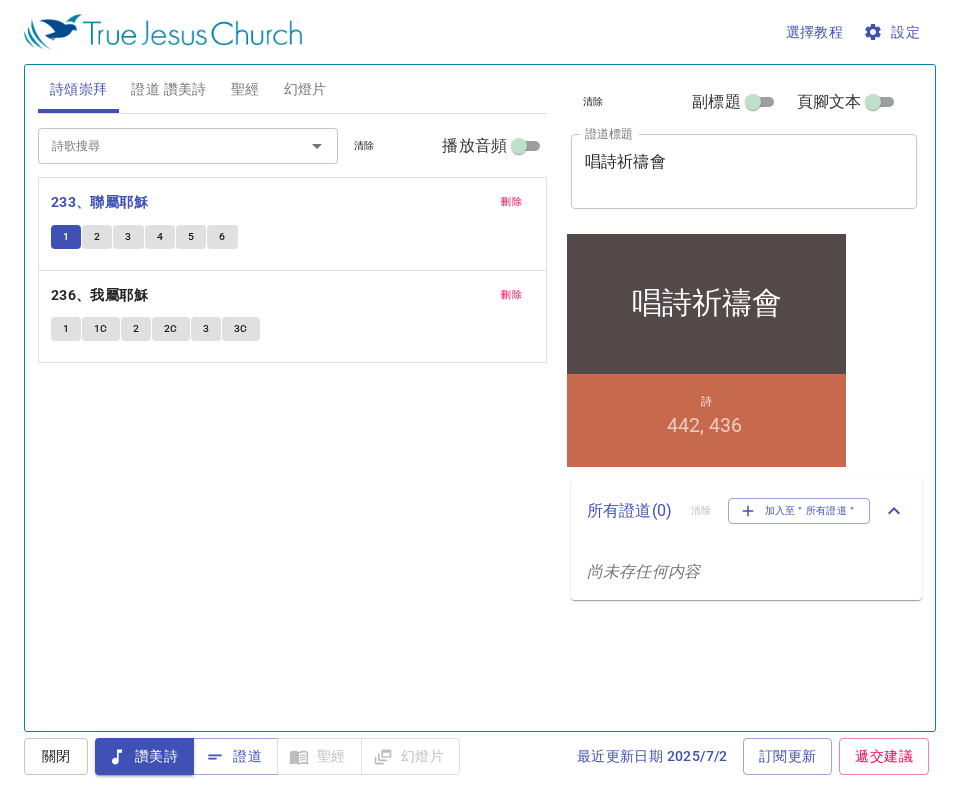 type 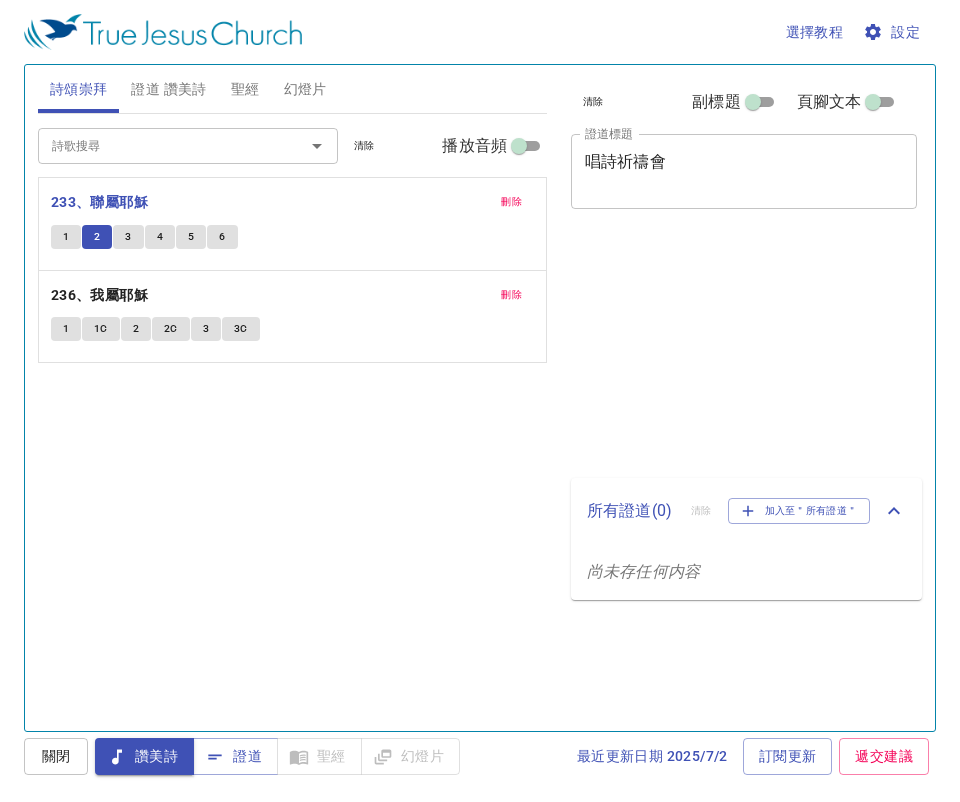 scroll, scrollTop: 0, scrollLeft: 0, axis: both 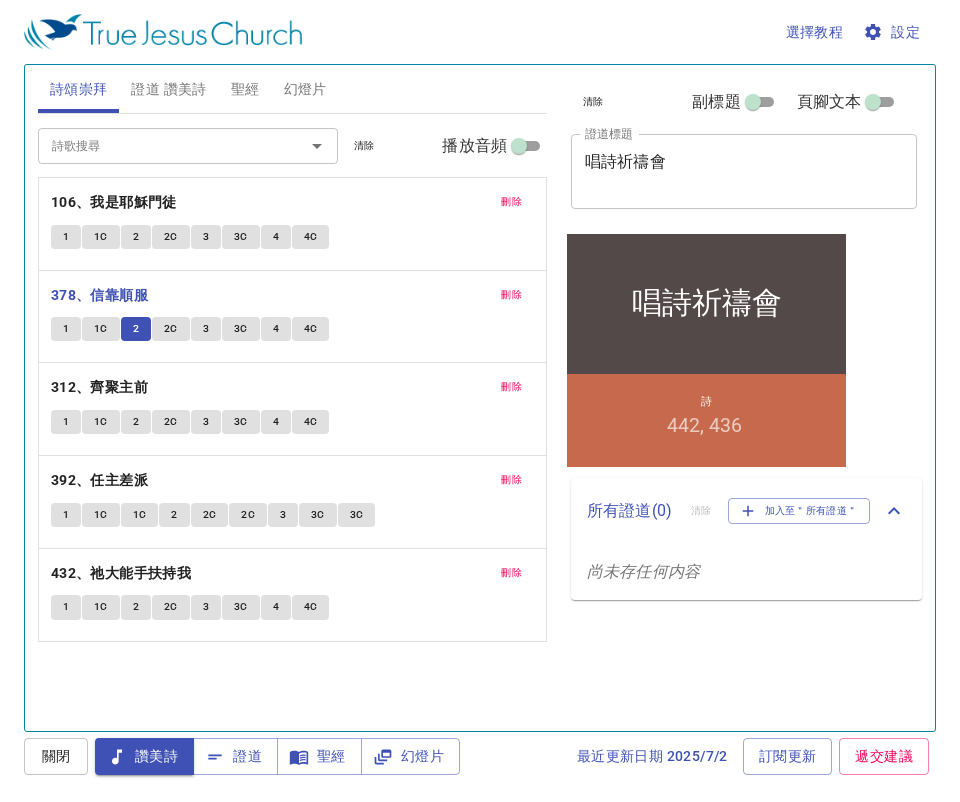 type 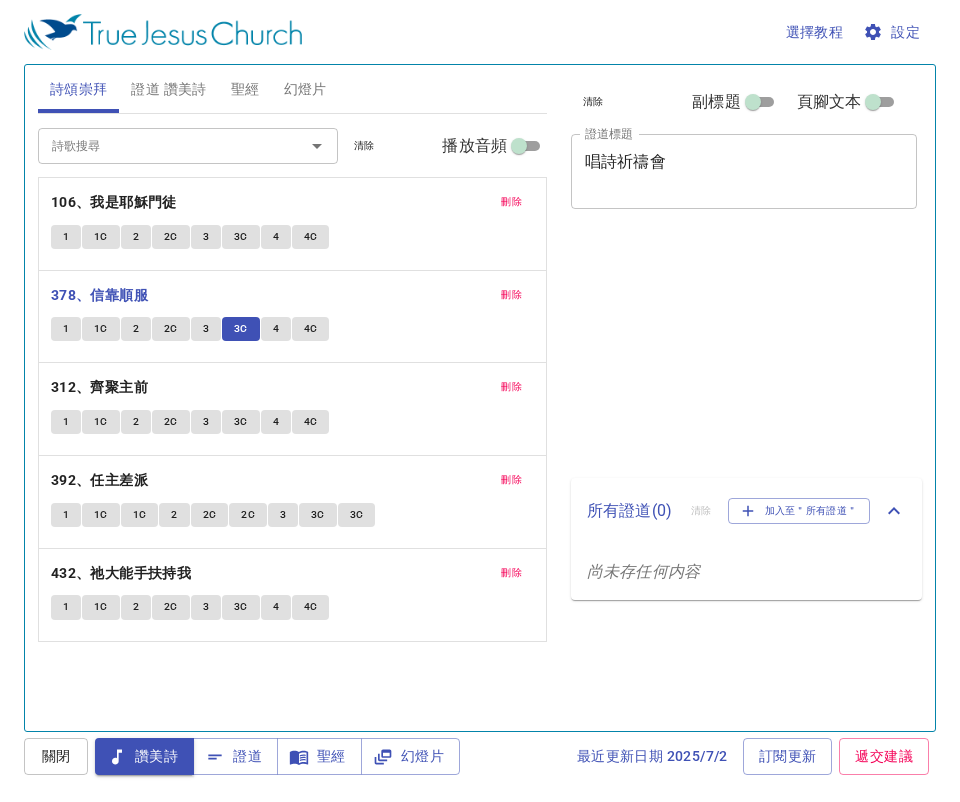 scroll, scrollTop: 0, scrollLeft: 0, axis: both 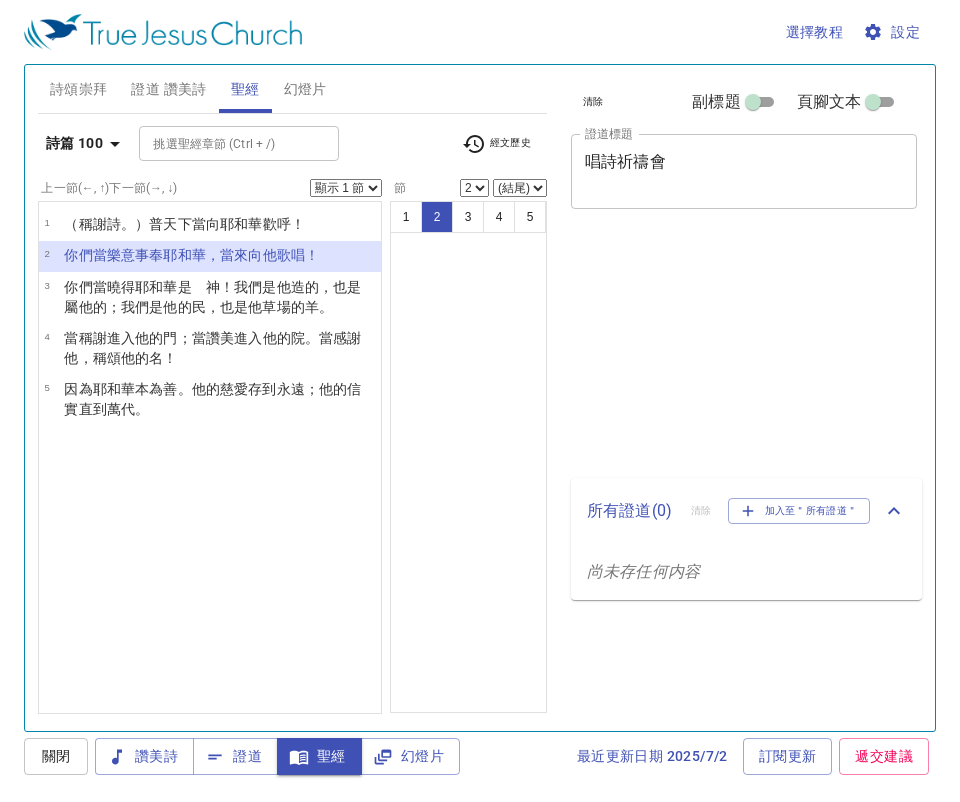 select on "2" 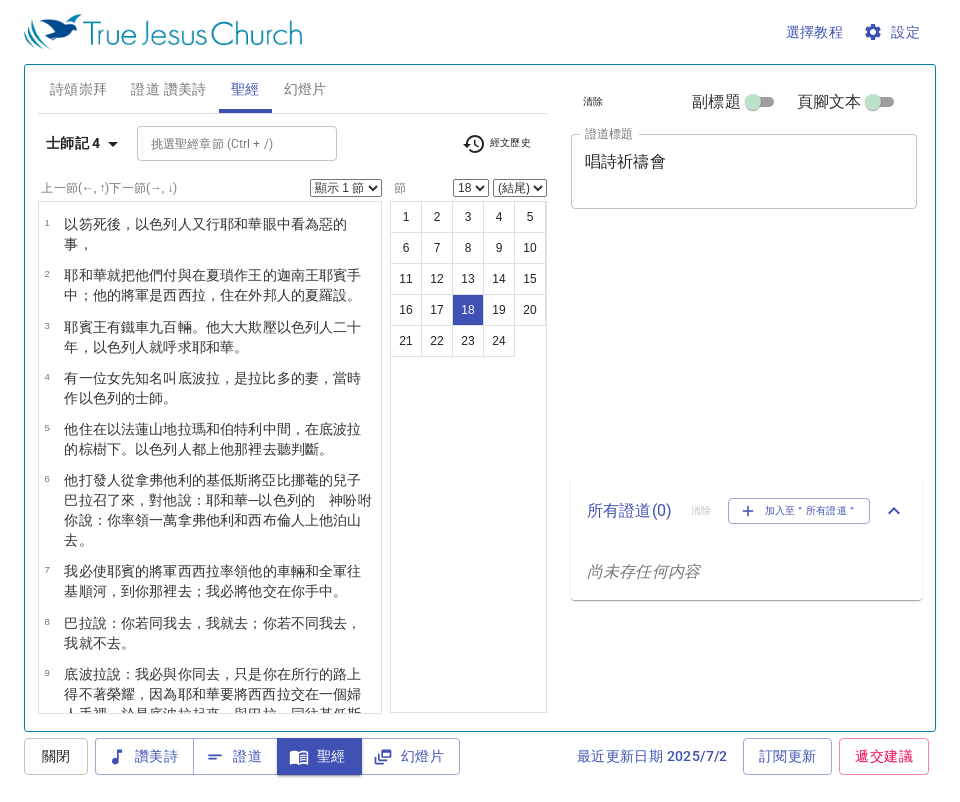 scroll, scrollTop: 0, scrollLeft: 0, axis: both 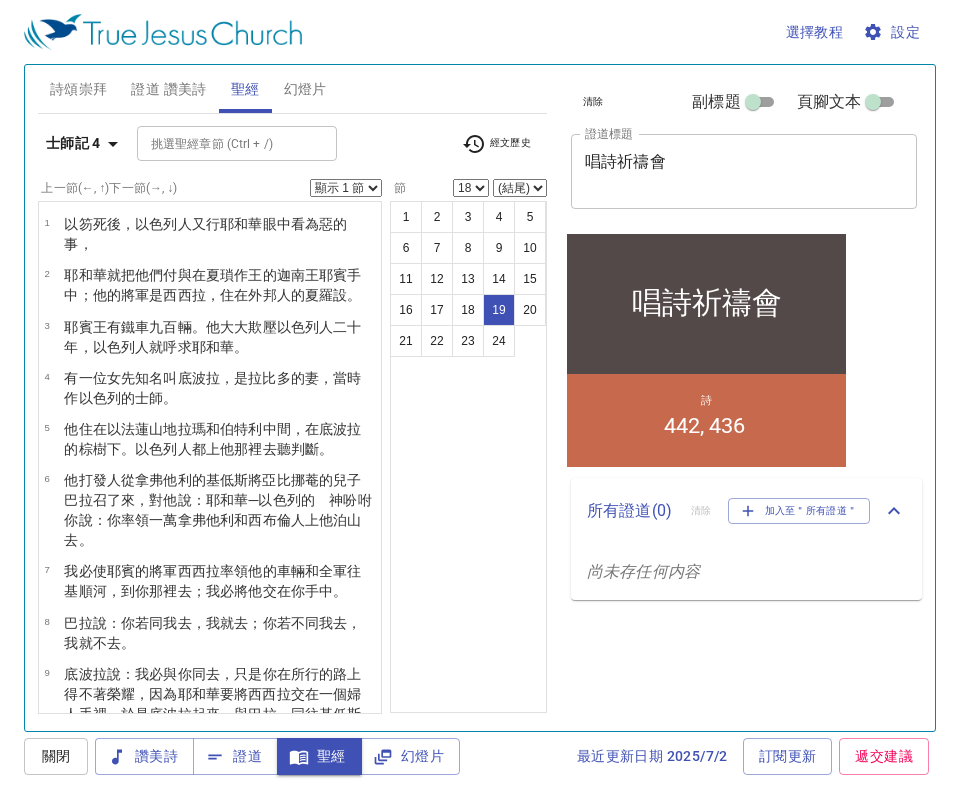 select on "19" 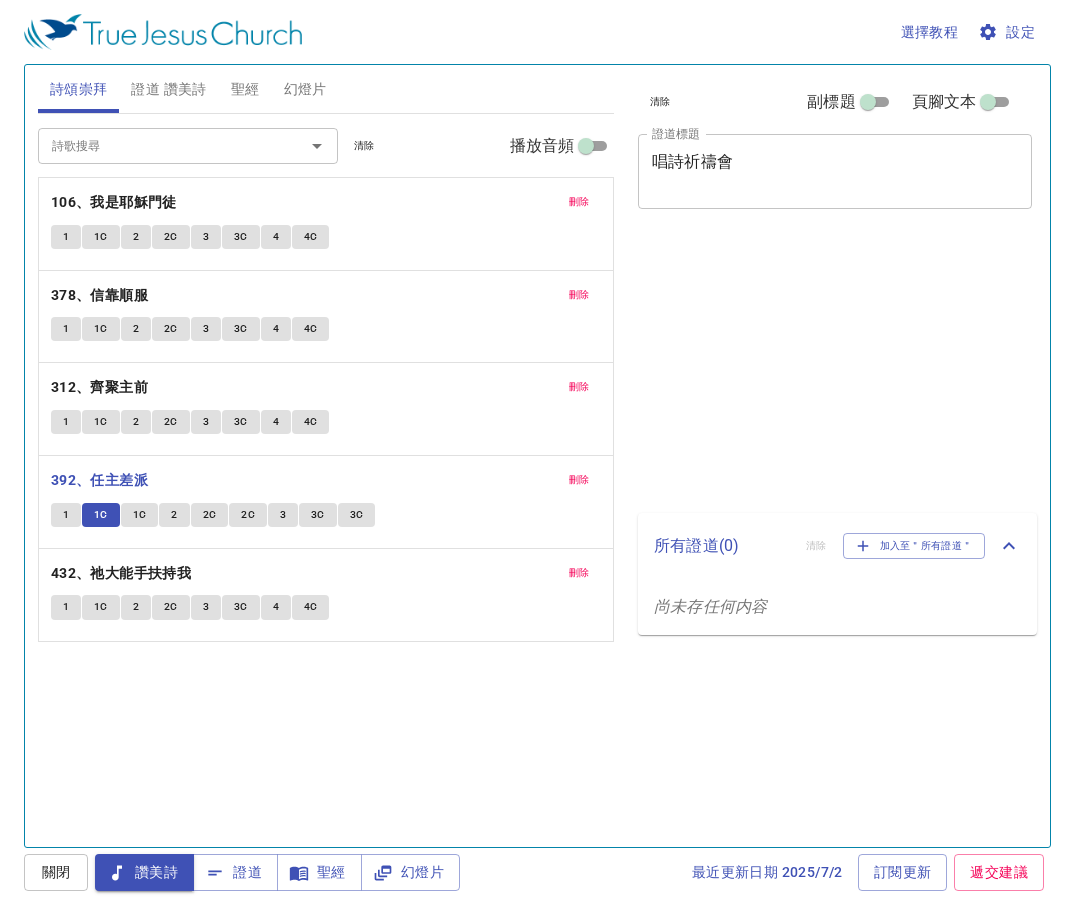 scroll, scrollTop: 0, scrollLeft: 0, axis: both 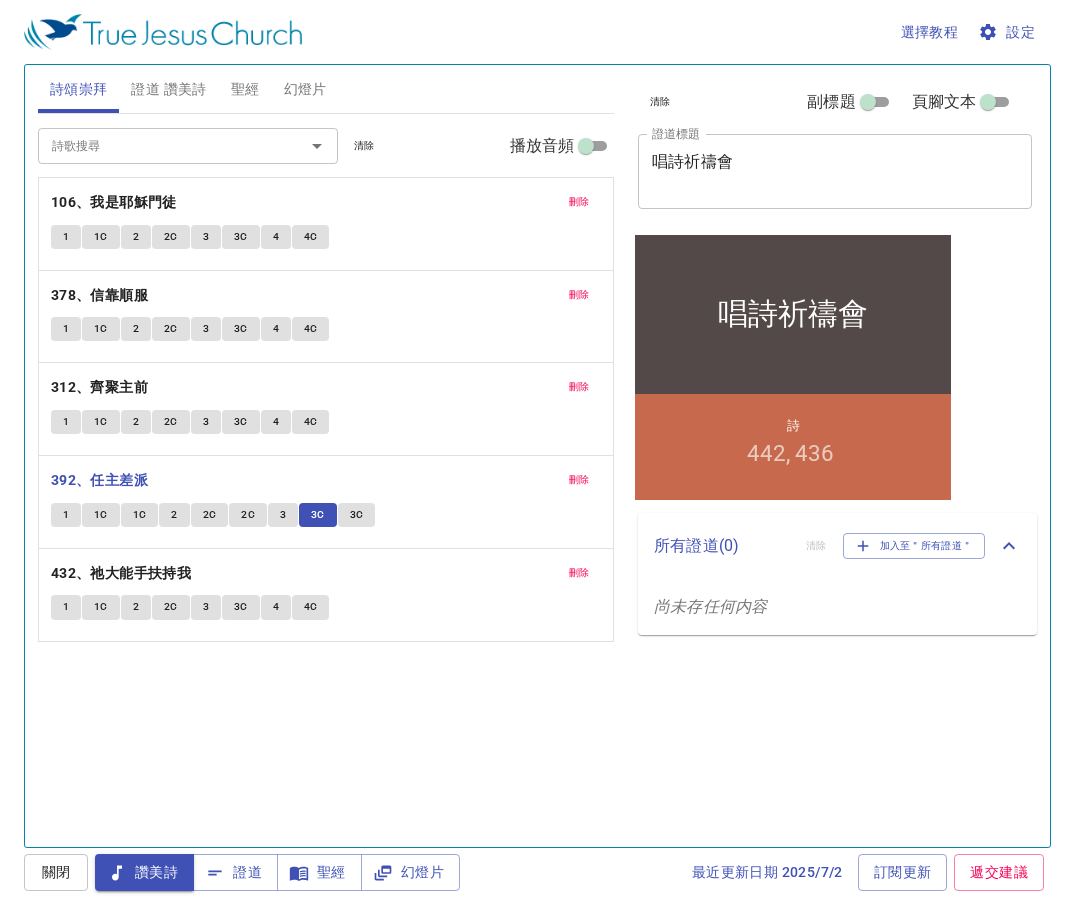 type 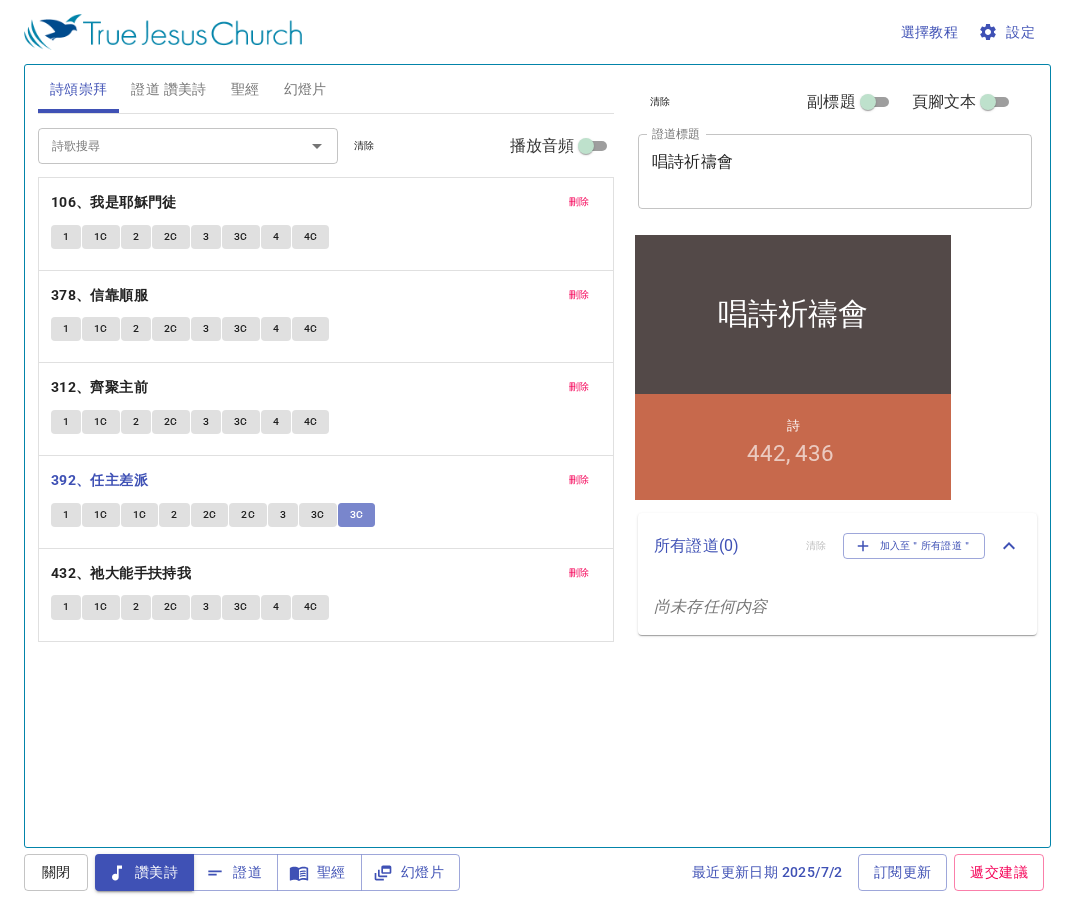 click on "3C" at bounding box center [357, 515] 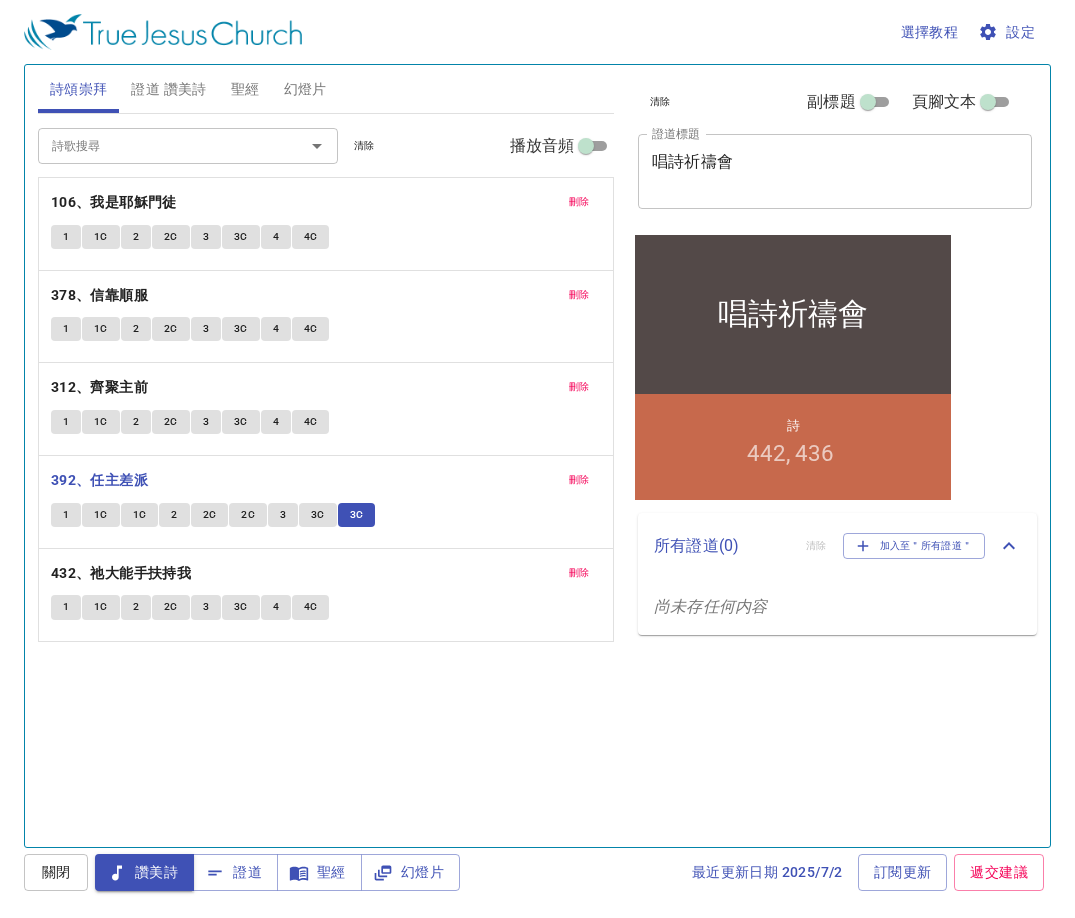 click on "3C" at bounding box center (357, 515) 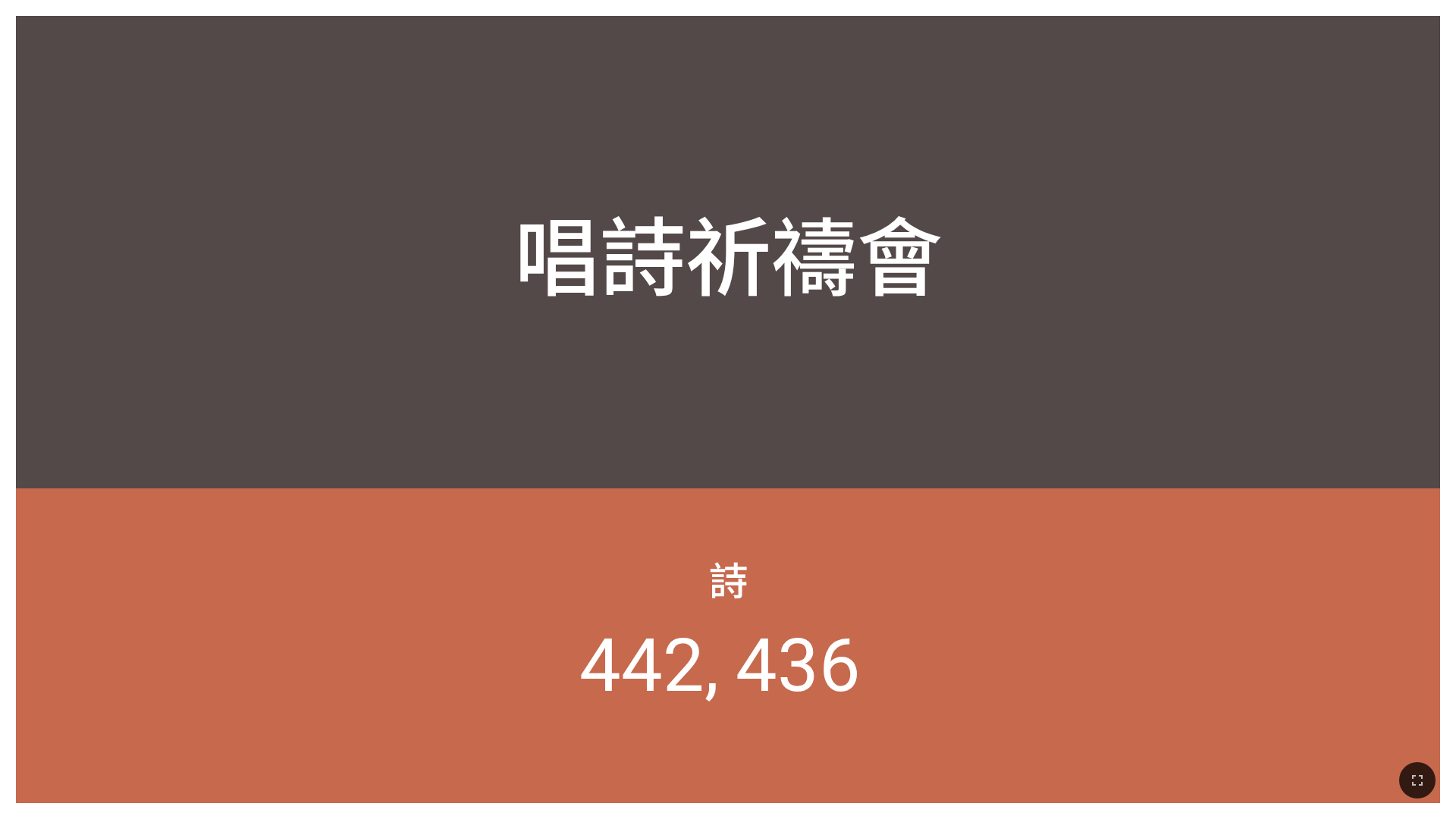 scroll, scrollTop: 0, scrollLeft: 0, axis: both 